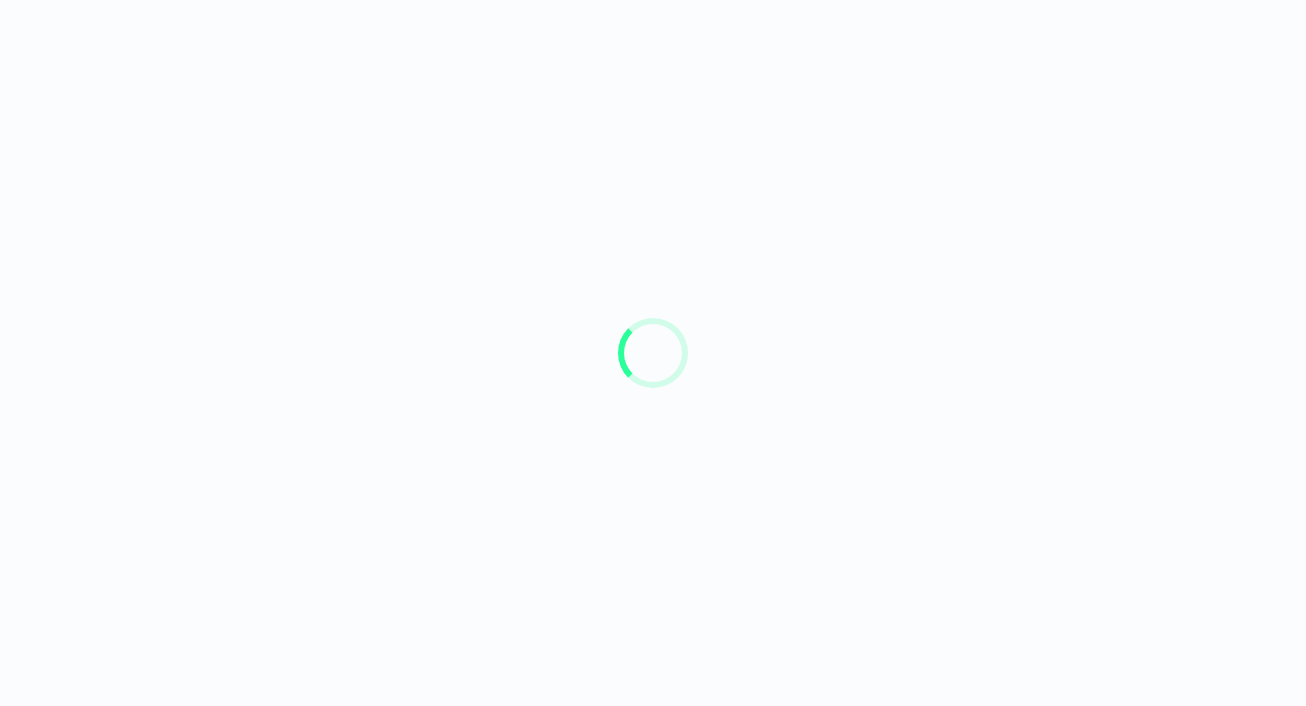 scroll, scrollTop: 0, scrollLeft: 0, axis: both 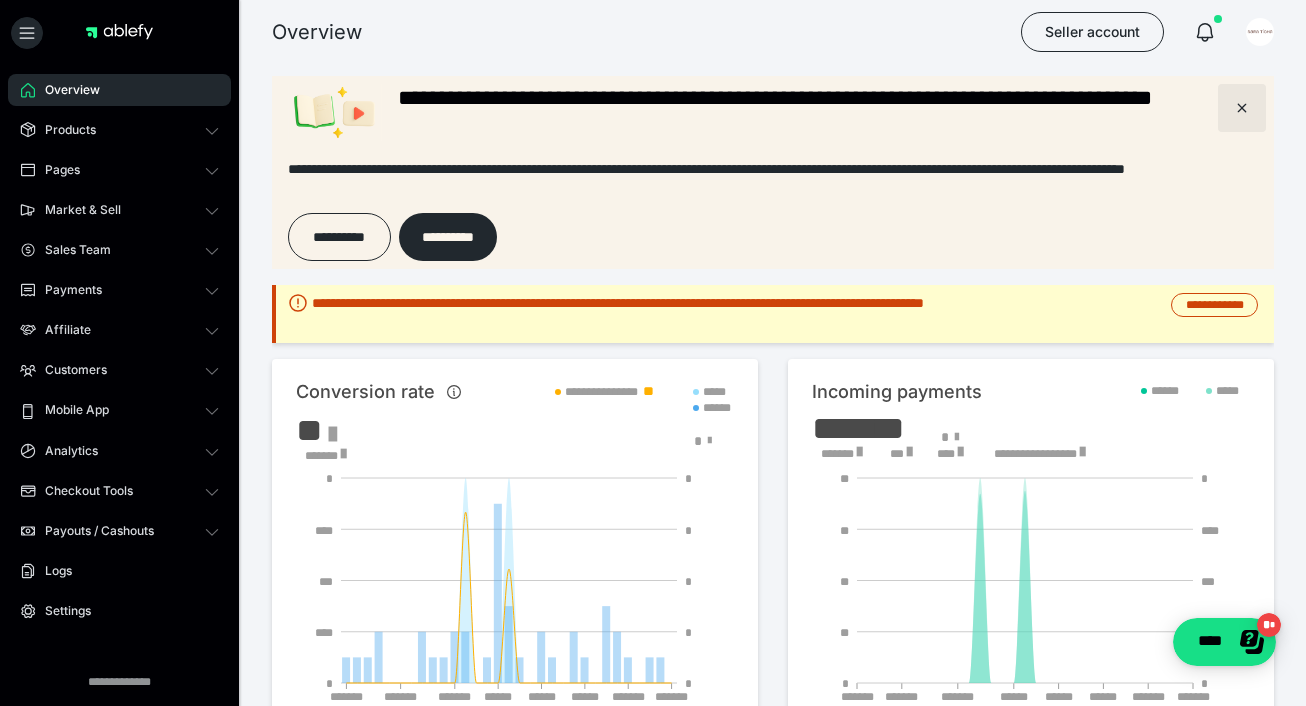click at bounding box center (1242, 108) 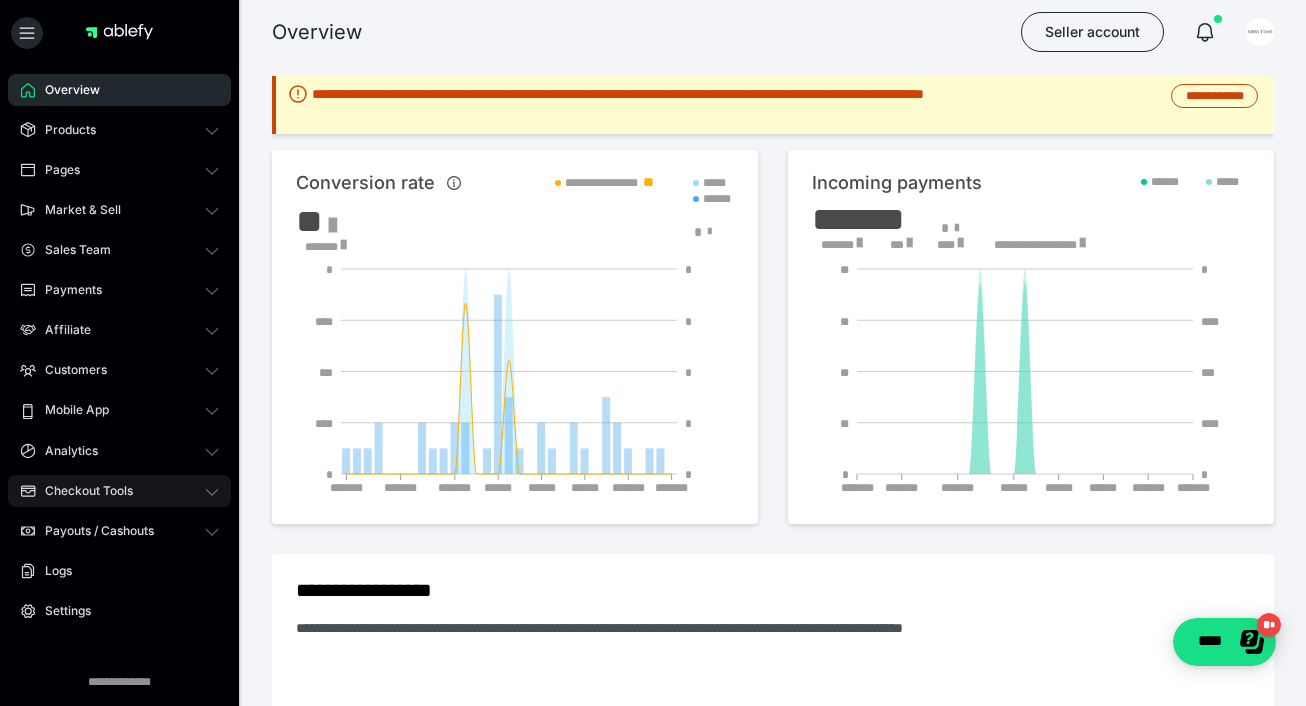 click on "Checkout Tools" at bounding box center [119, 491] 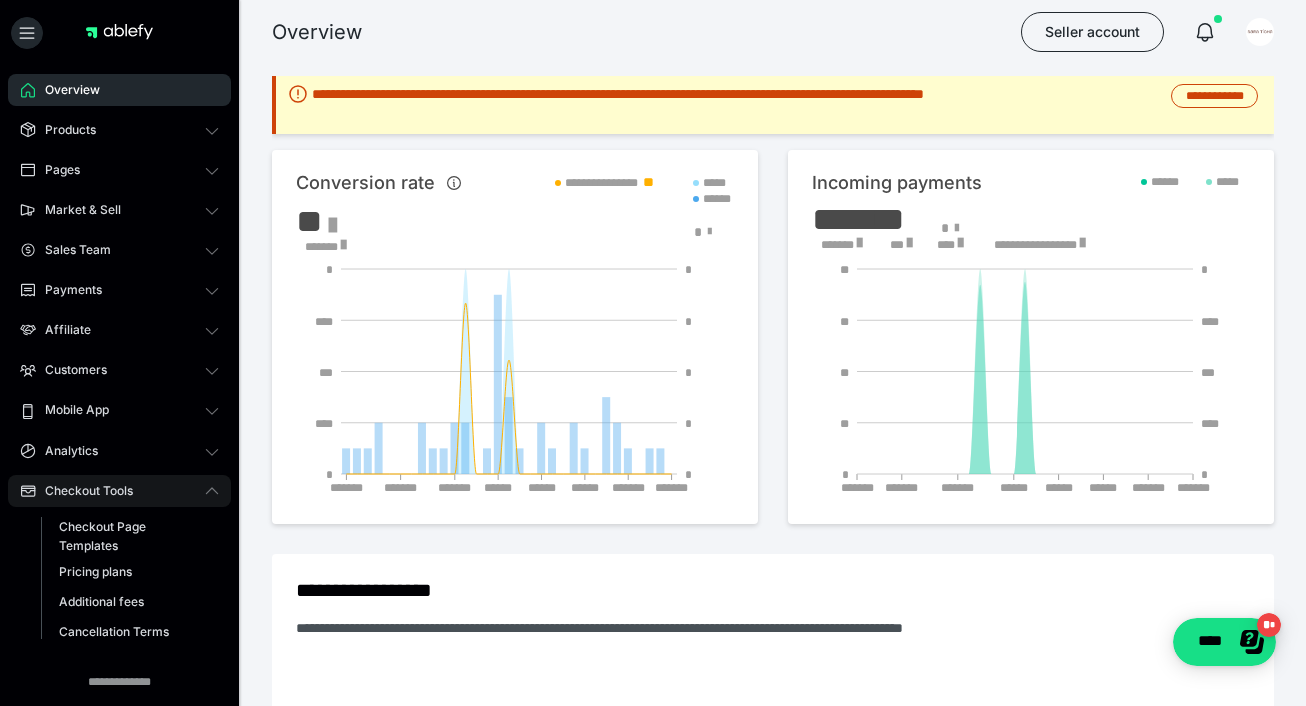 click on "Checkout Tools" at bounding box center [119, 491] 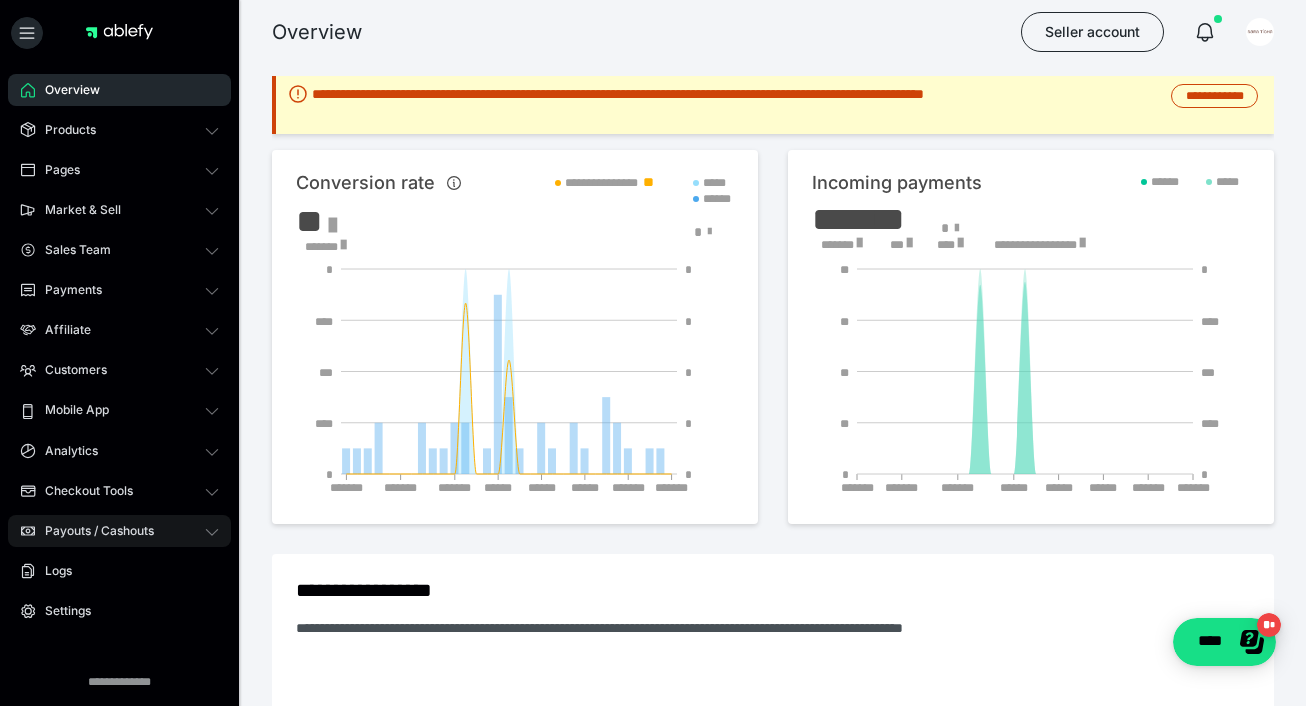 click on "Payouts / Cashouts" at bounding box center (119, 531) 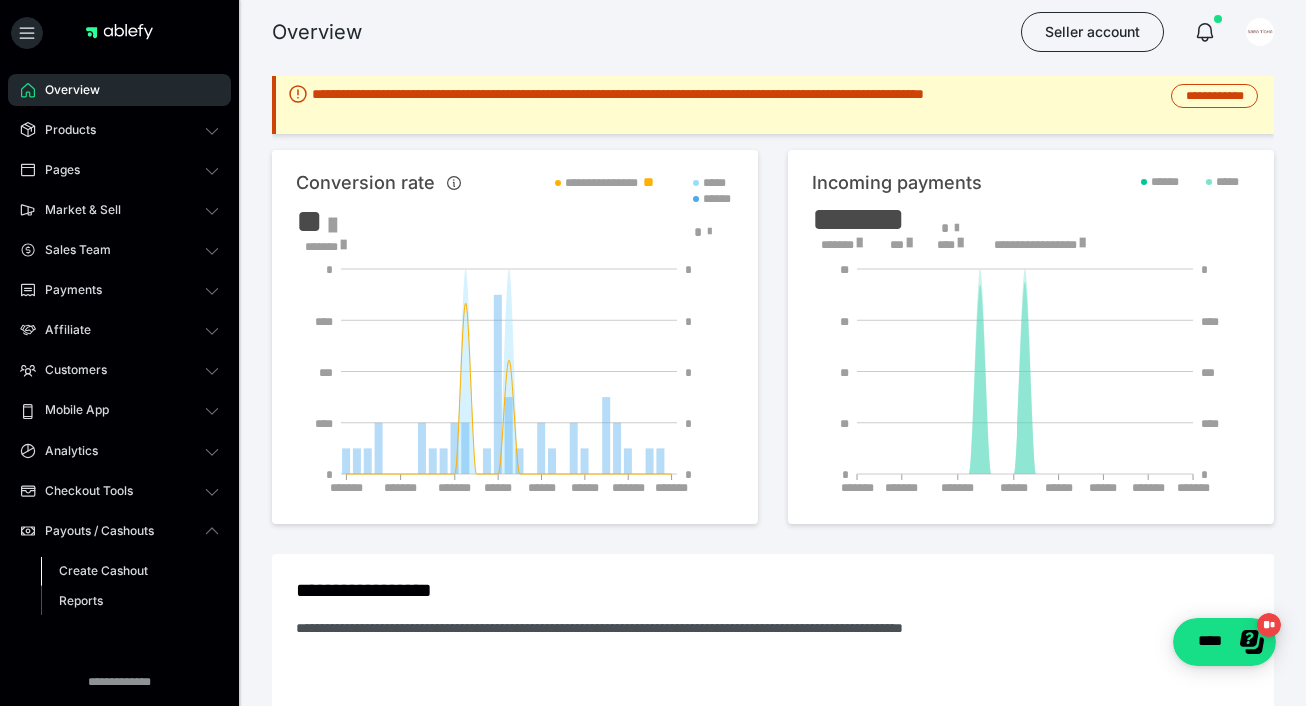 click on "Create Cashout" at bounding box center (103, 570) 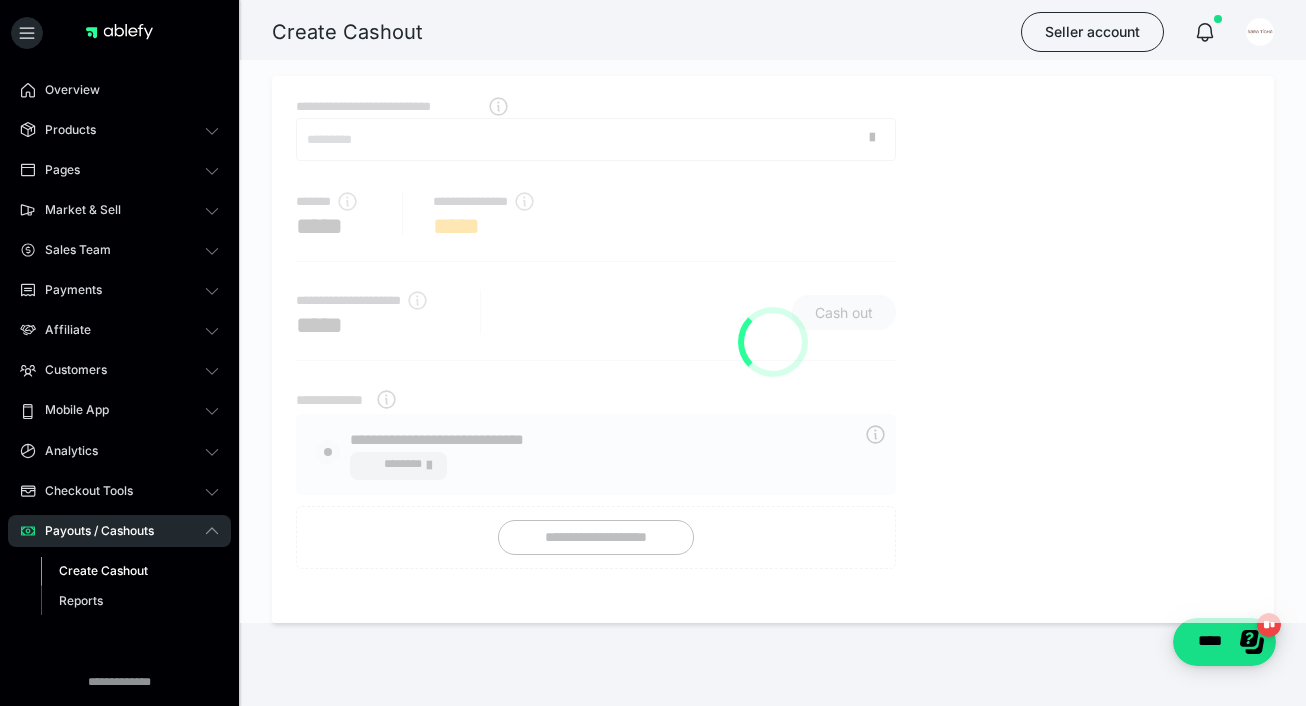 radio on "****" 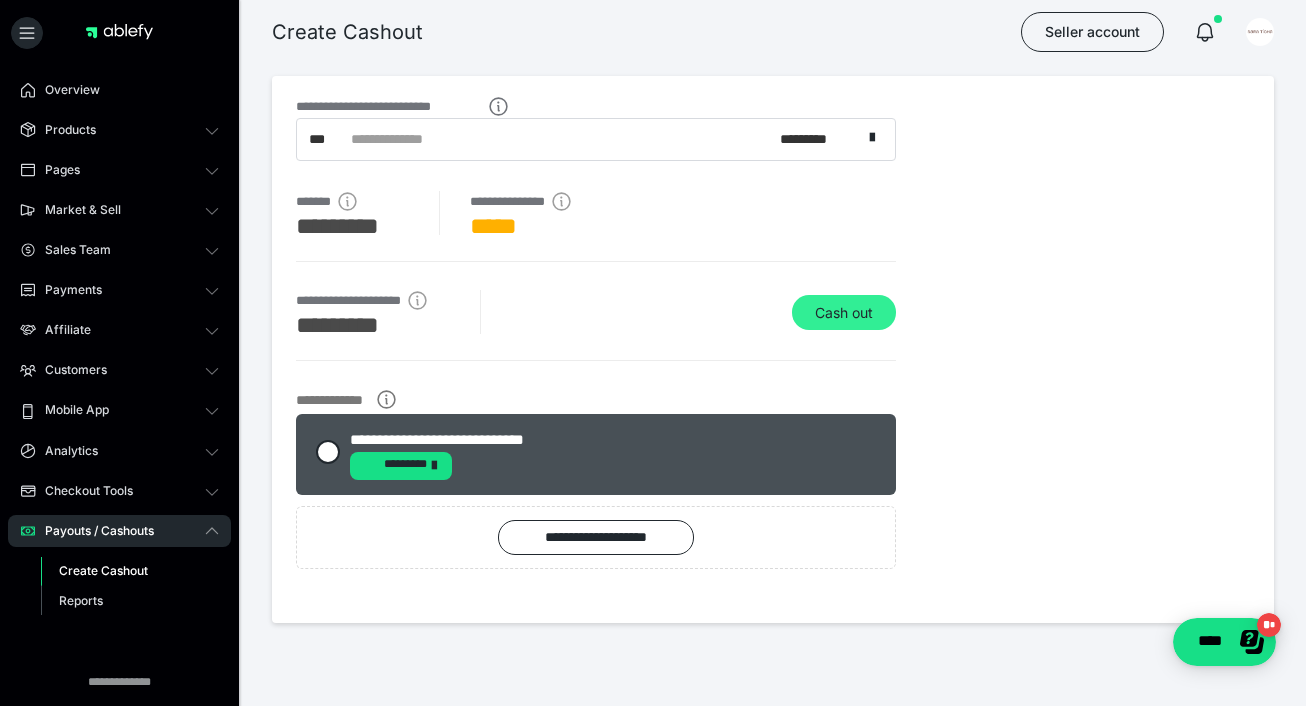 click on "Cash out" at bounding box center (844, 313) 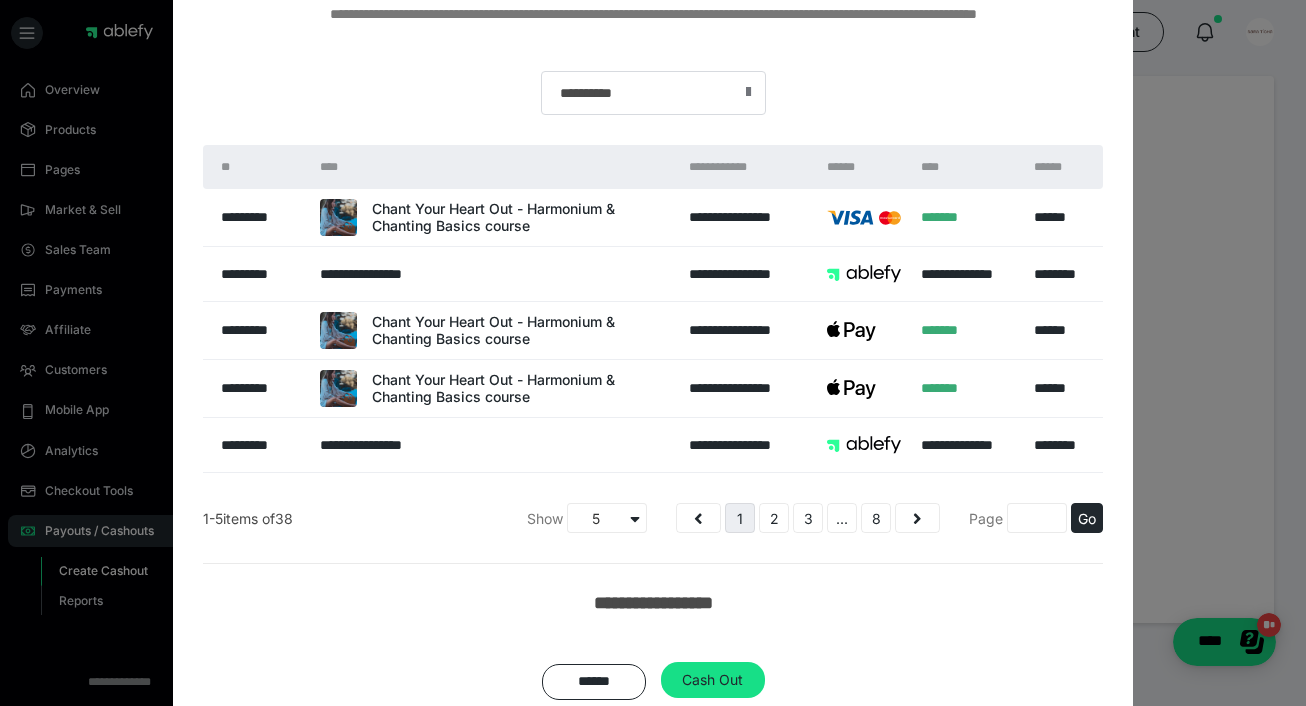 scroll, scrollTop: 222, scrollLeft: 0, axis: vertical 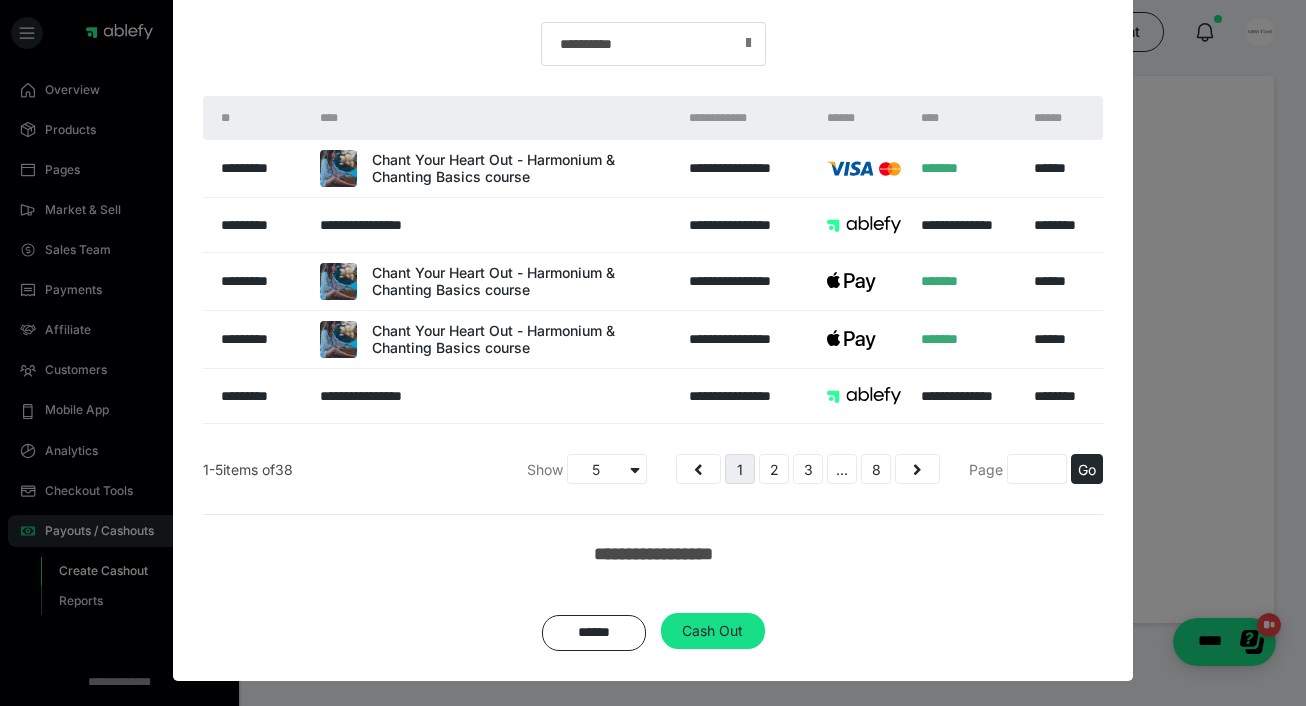 click on "**********" at bounding box center [653, 564] 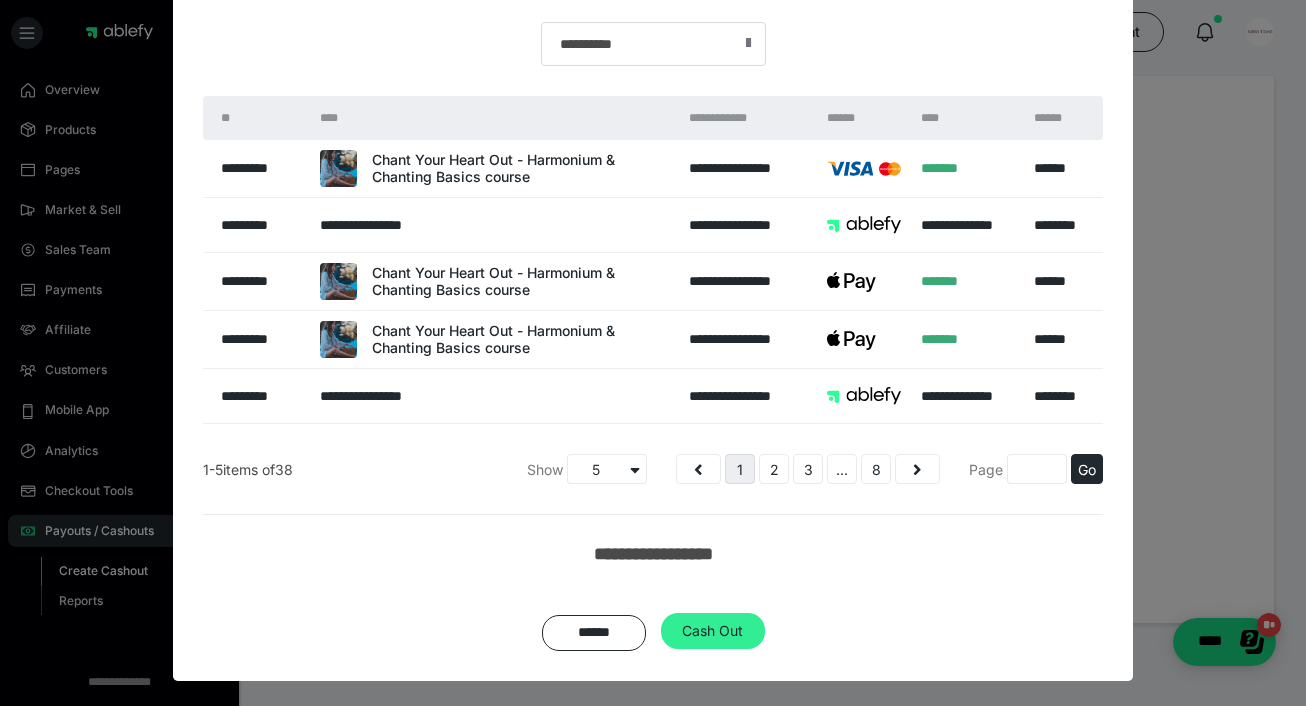 click on "Cash Out" at bounding box center [713, 631] 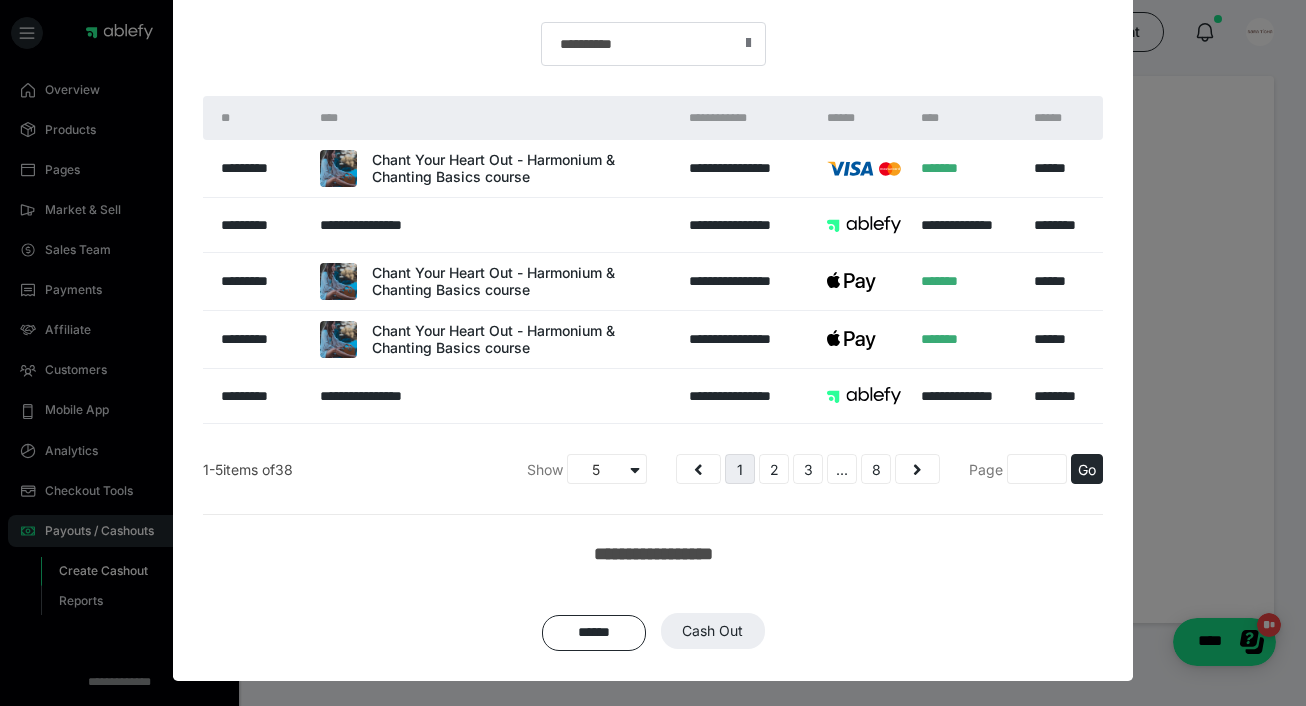 scroll, scrollTop: 162, scrollLeft: 0, axis: vertical 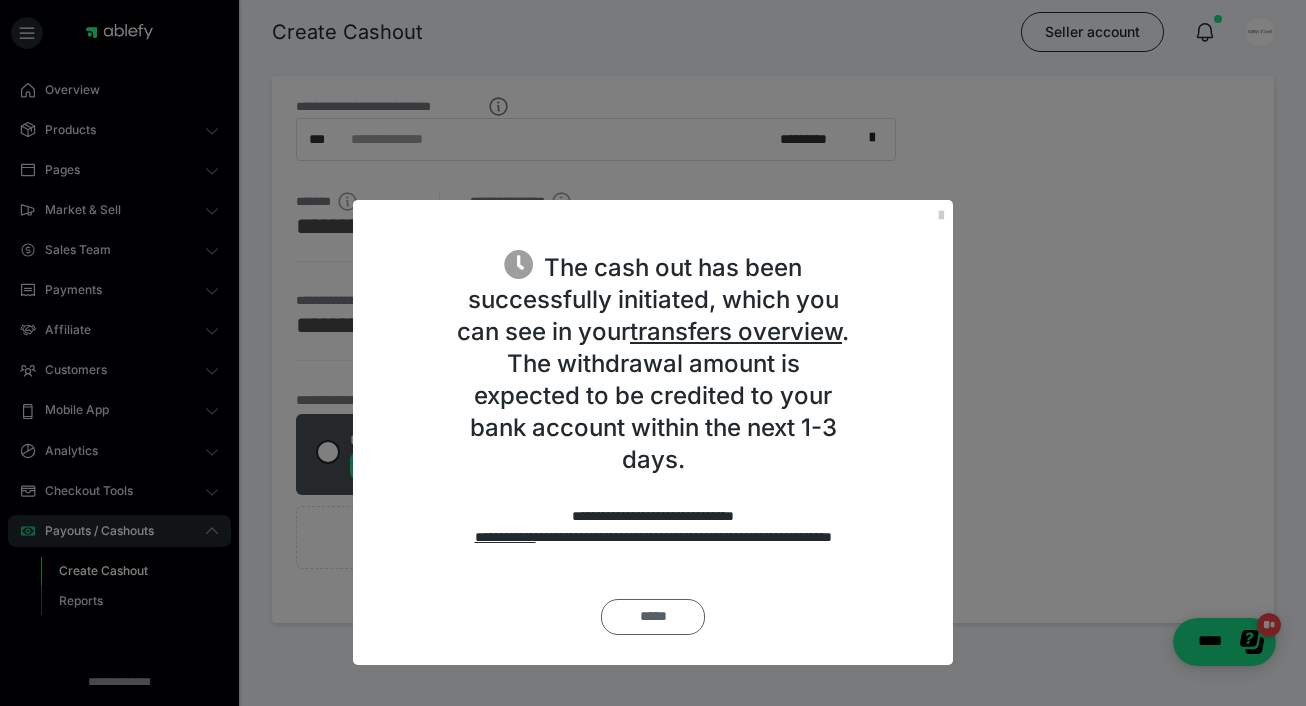 click on "*****" at bounding box center [653, 617] 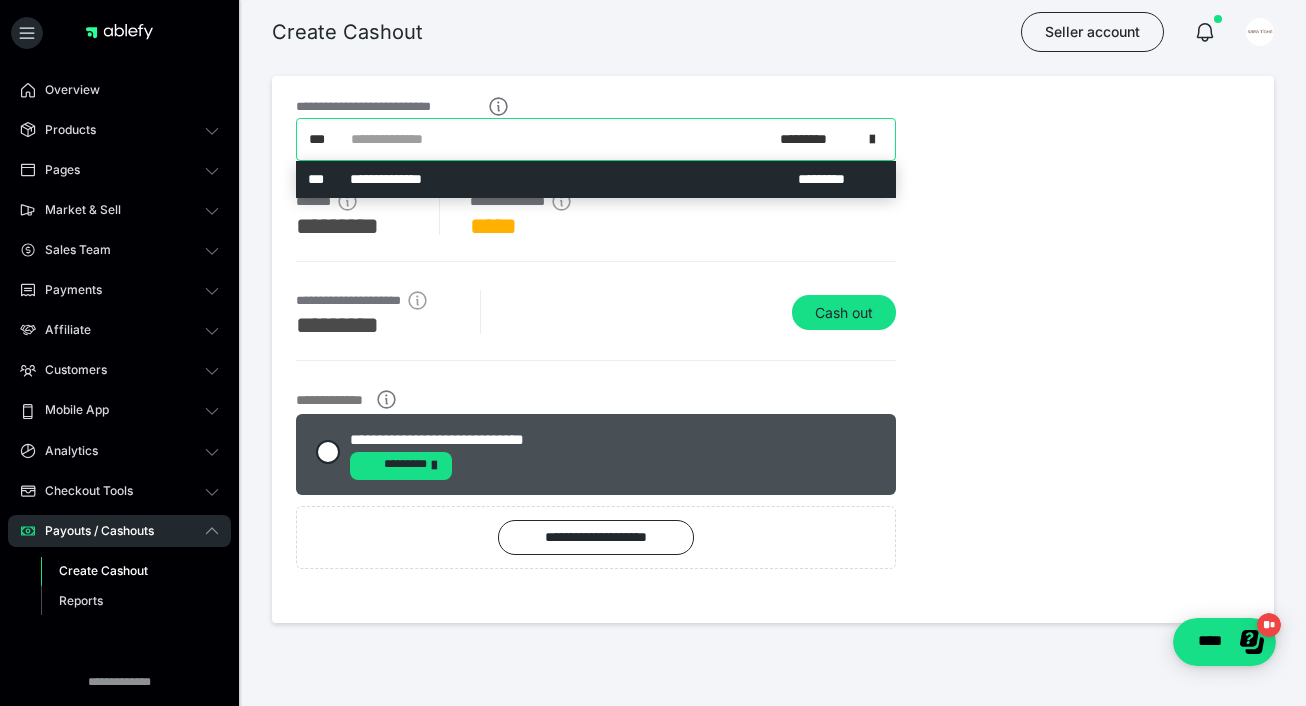 click at bounding box center [878, 139] 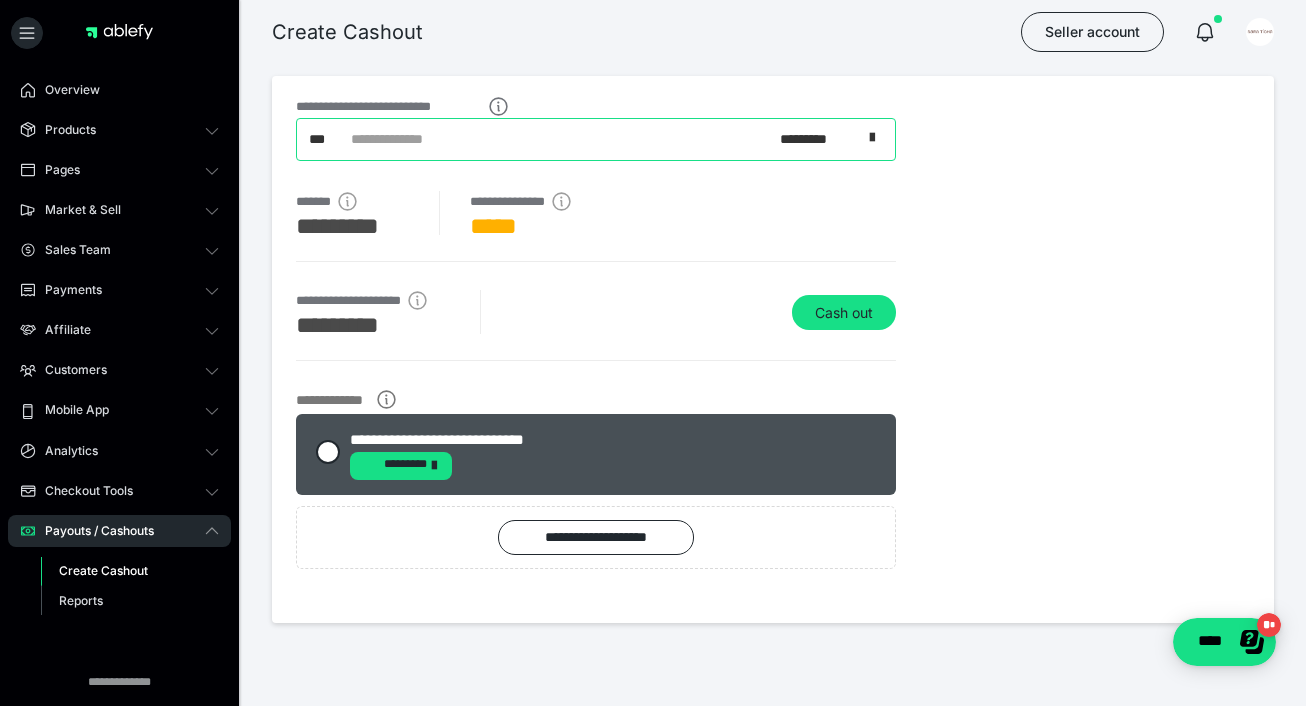 click at bounding box center [878, 140] 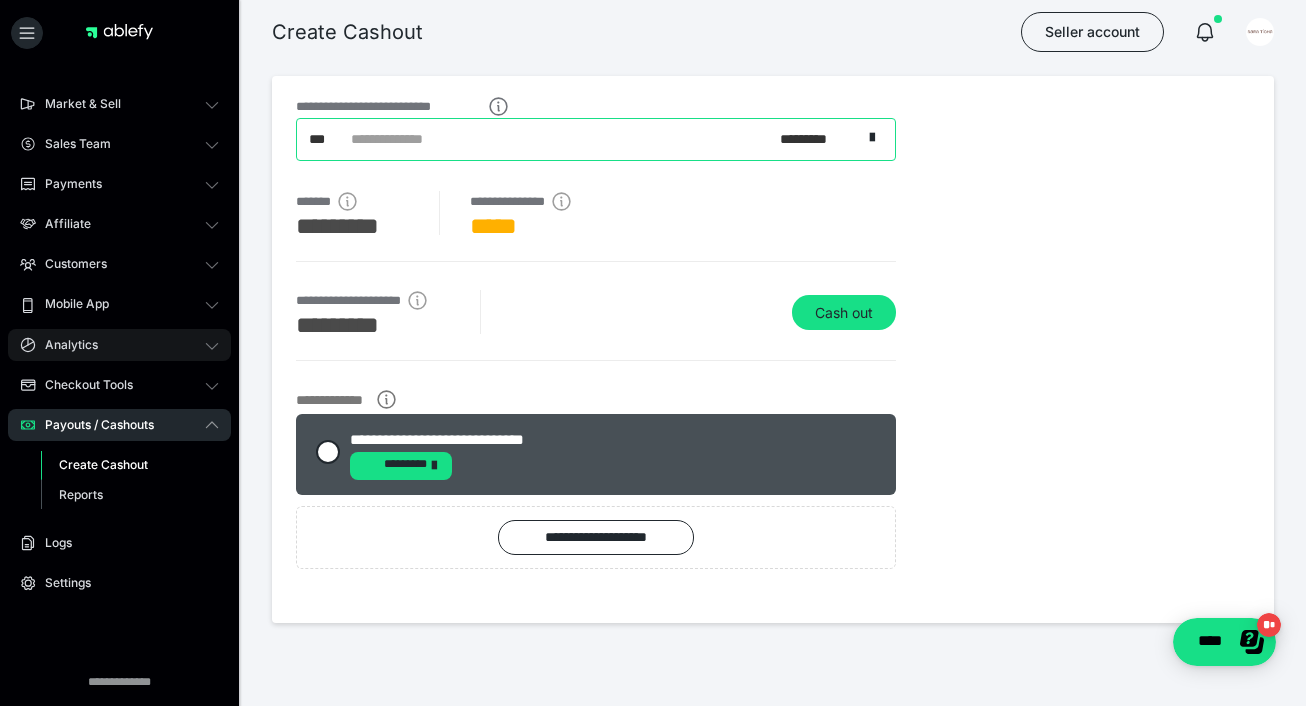 scroll, scrollTop: 110, scrollLeft: 0, axis: vertical 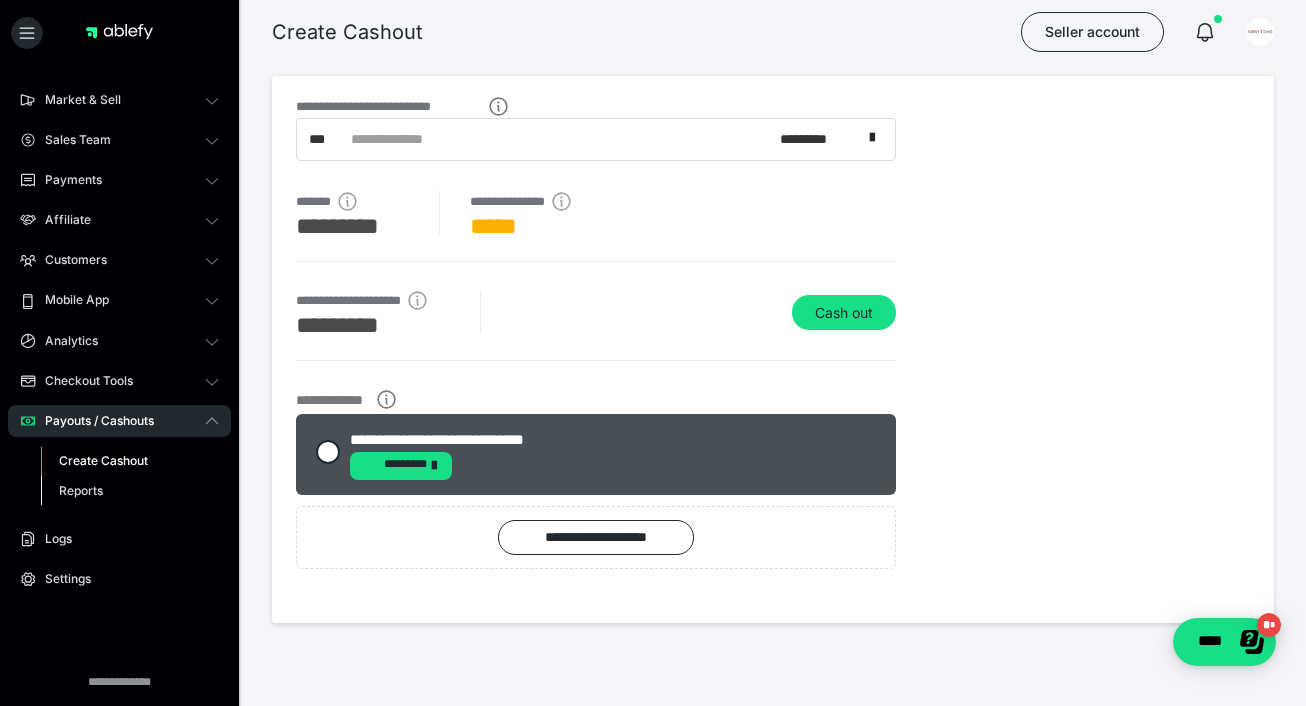 click on "Reports" at bounding box center [130, 491] 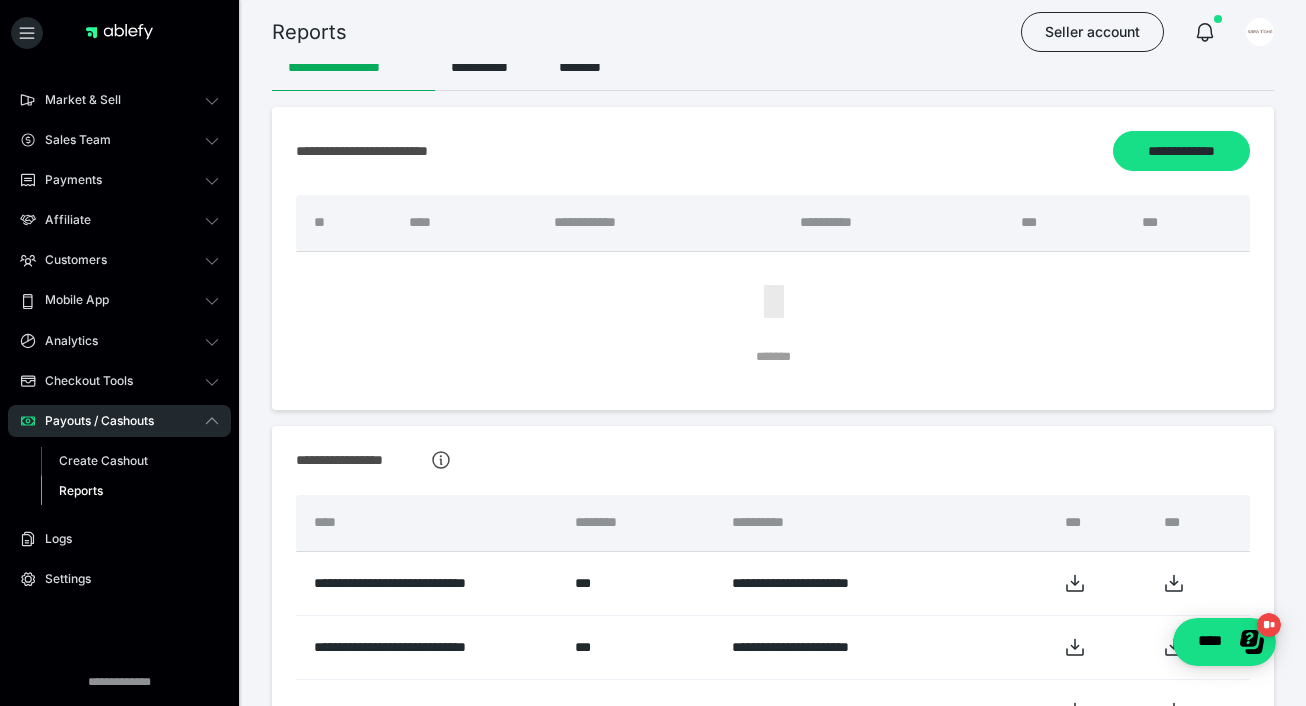 scroll, scrollTop: 0, scrollLeft: 0, axis: both 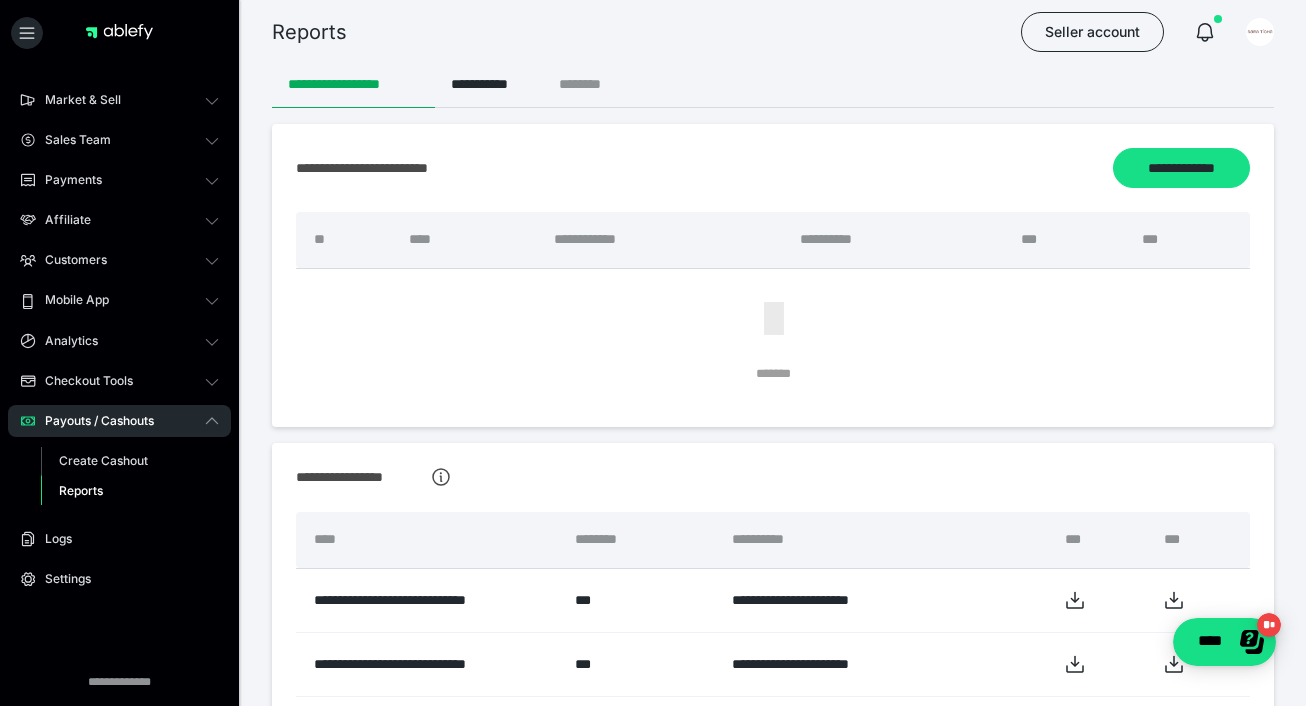 click on "********" at bounding box center (587, 84) 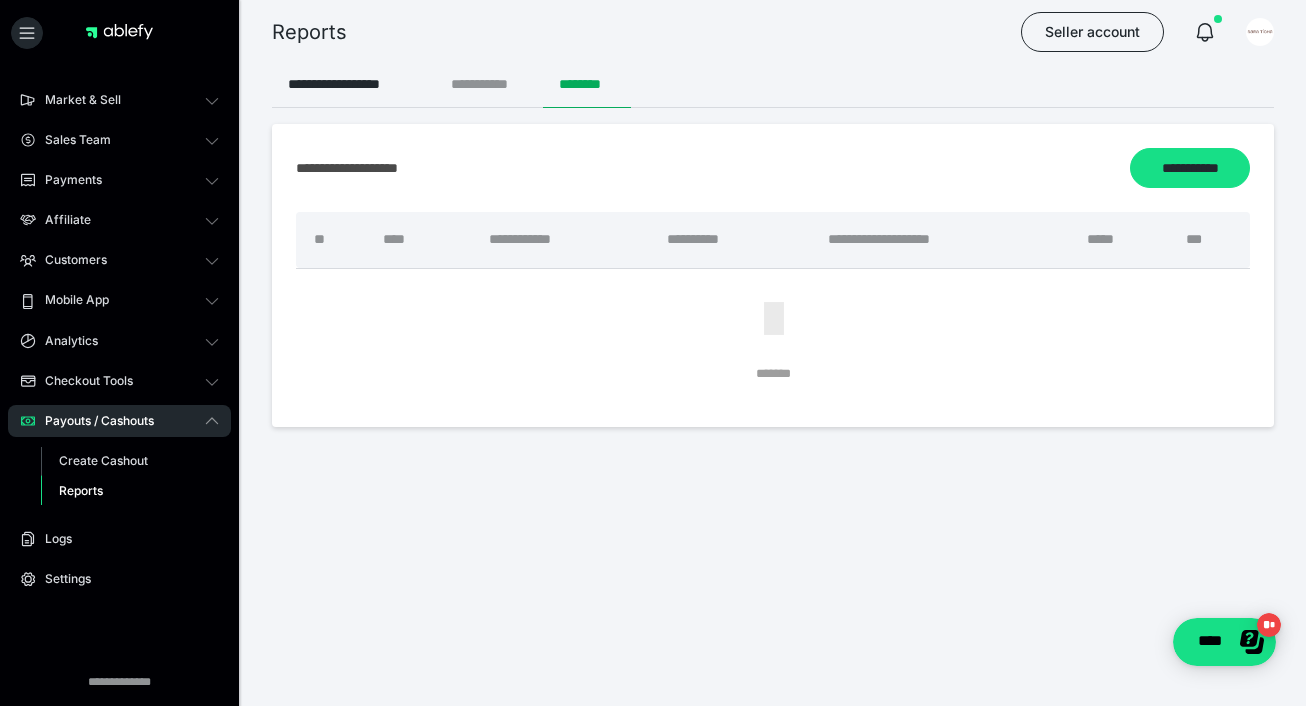click on "**********" at bounding box center [489, 84] 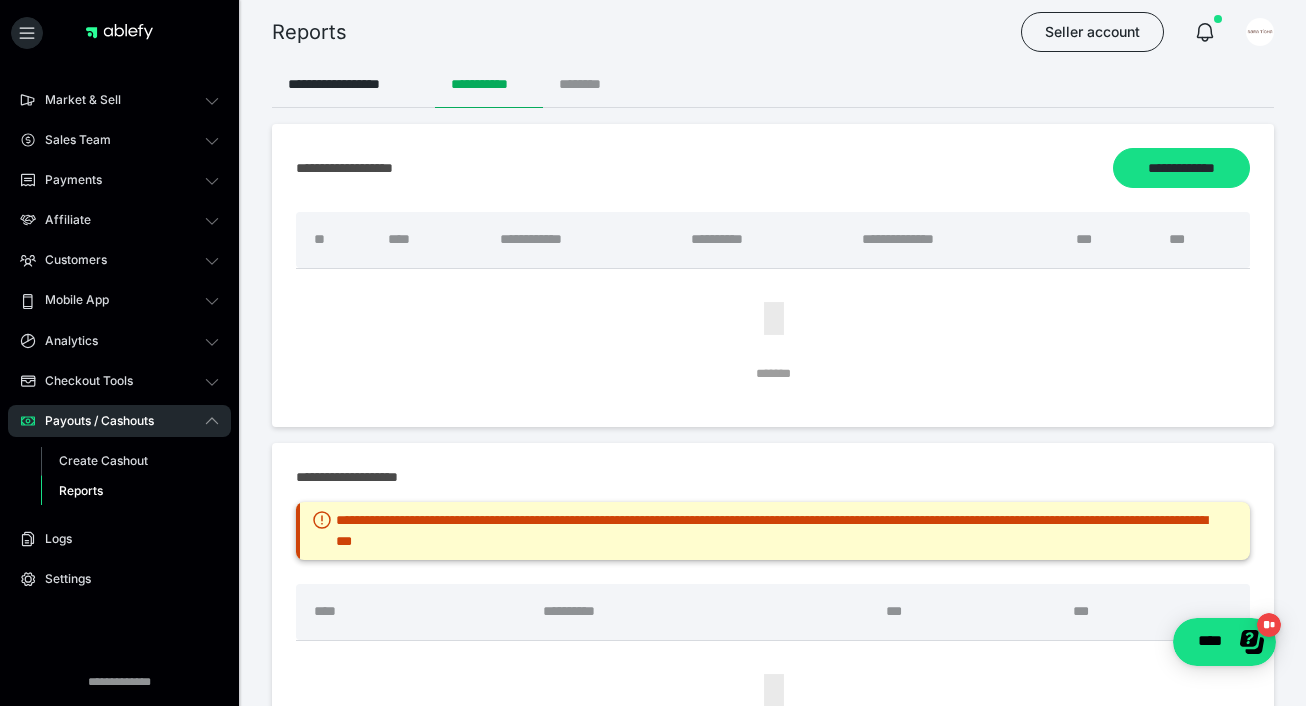 click on "********" at bounding box center [587, 84] 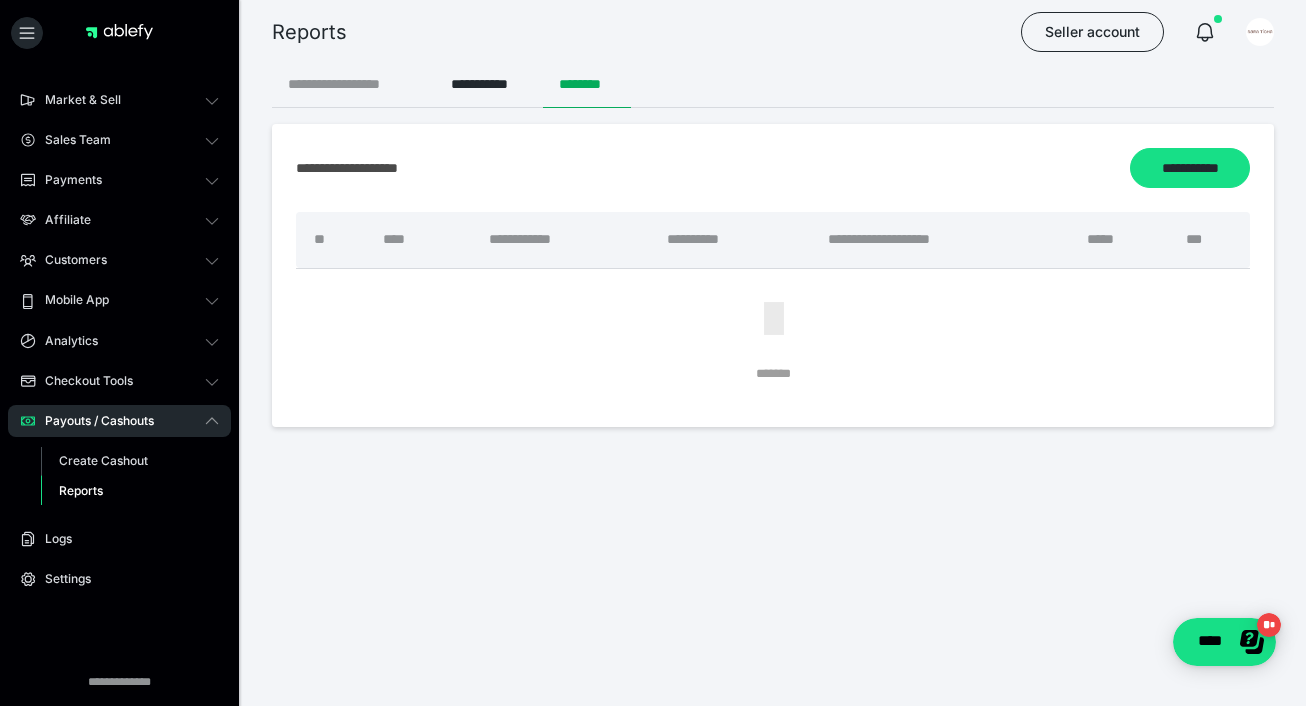 click on "**********" at bounding box center [353, 84] 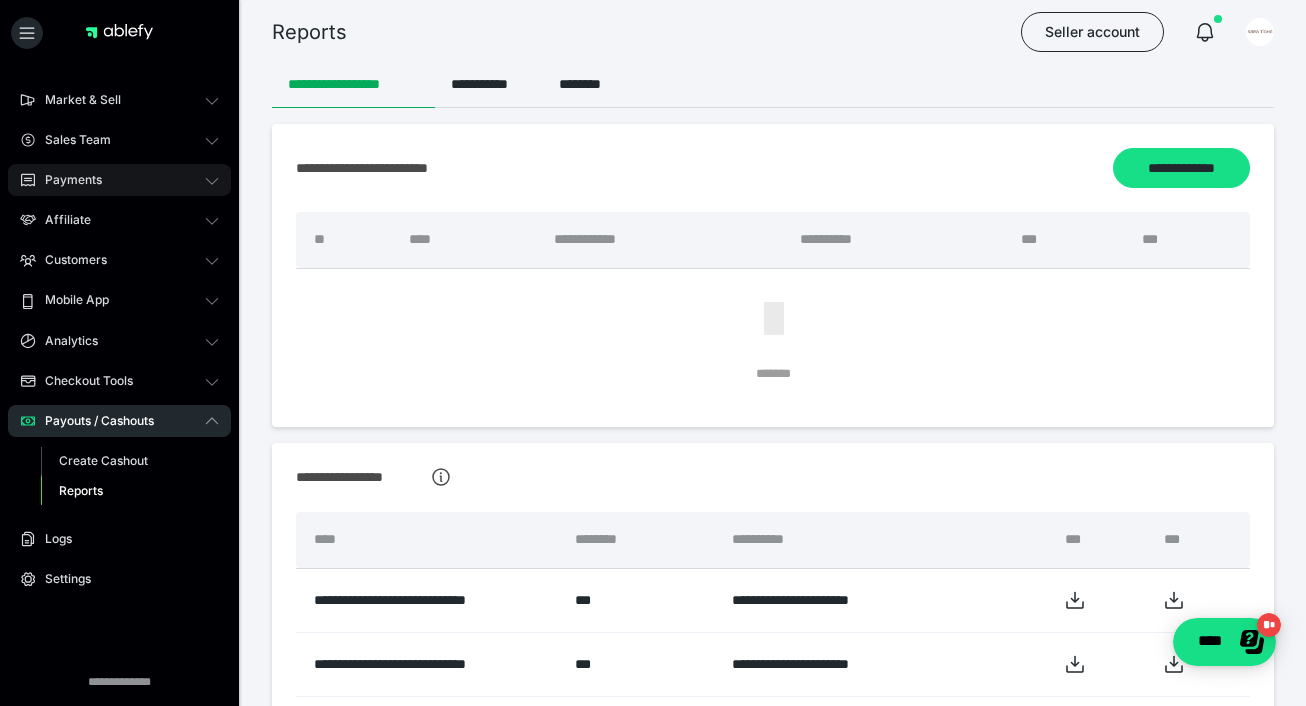 click on "Payments" at bounding box center (119, 180) 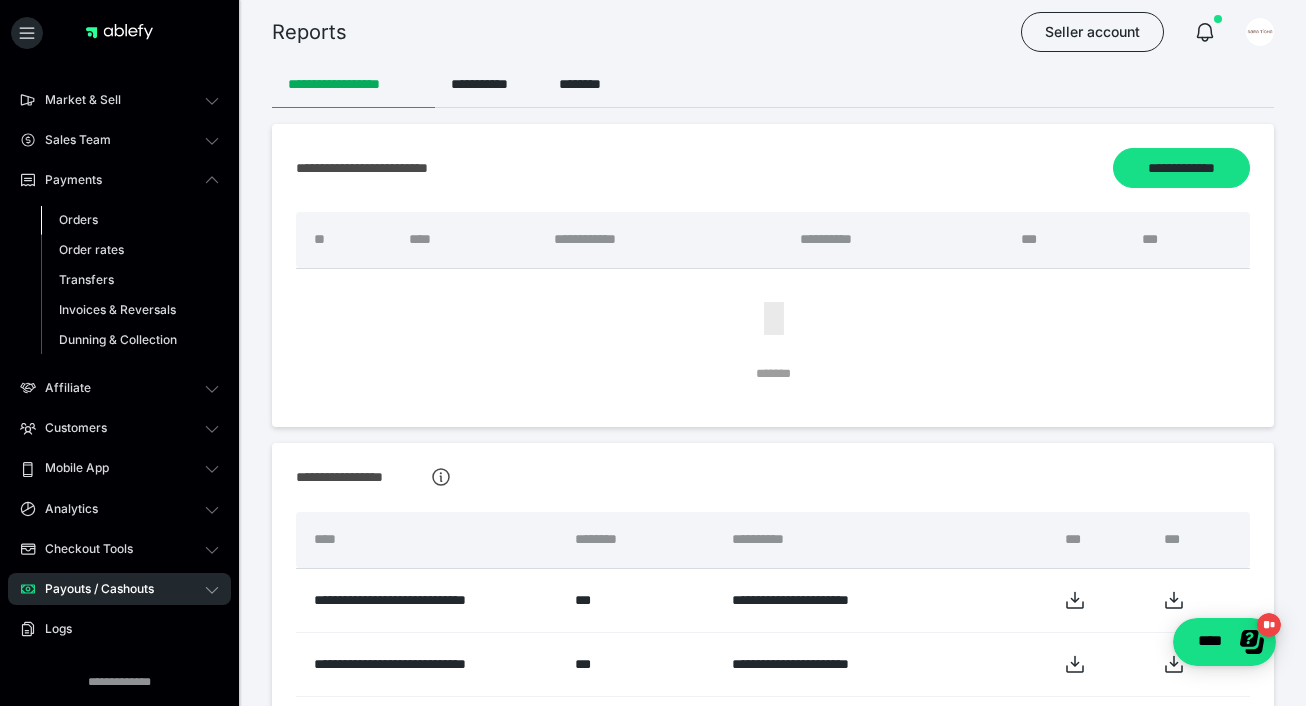 click on "Orders" at bounding box center [130, 220] 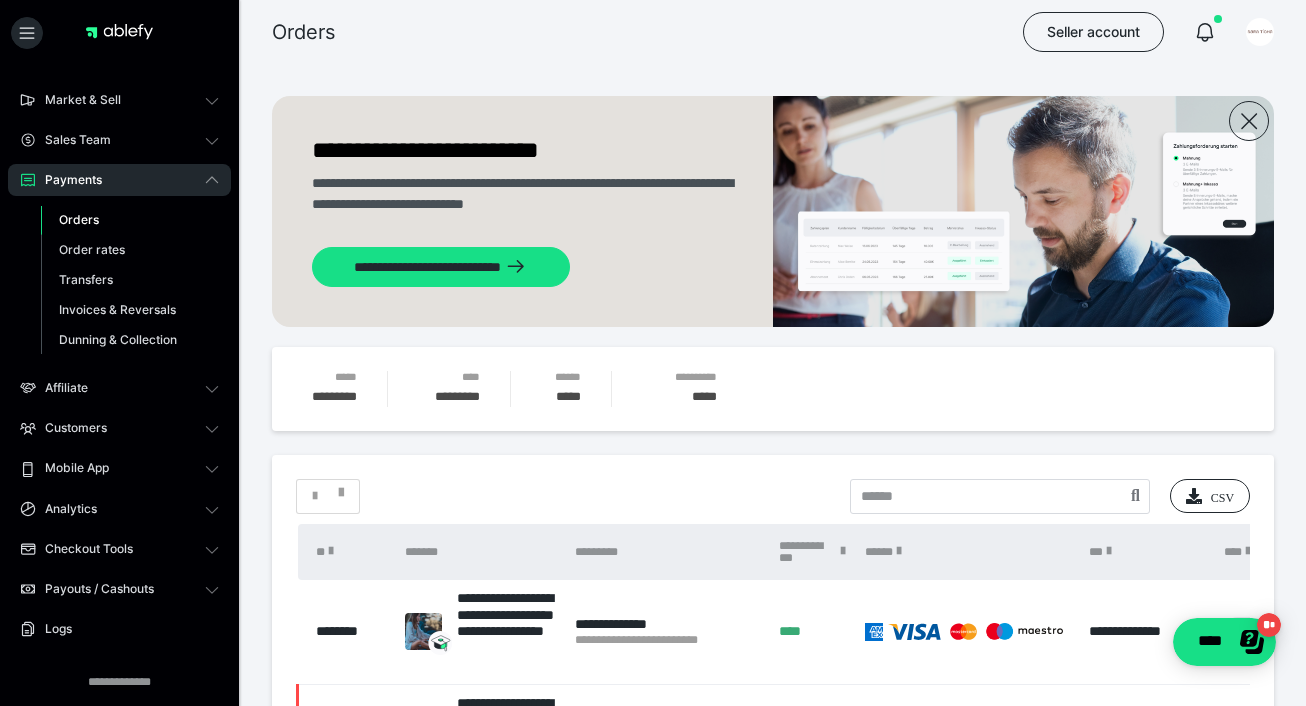 click on "Payments" at bounding box center (119, 180) 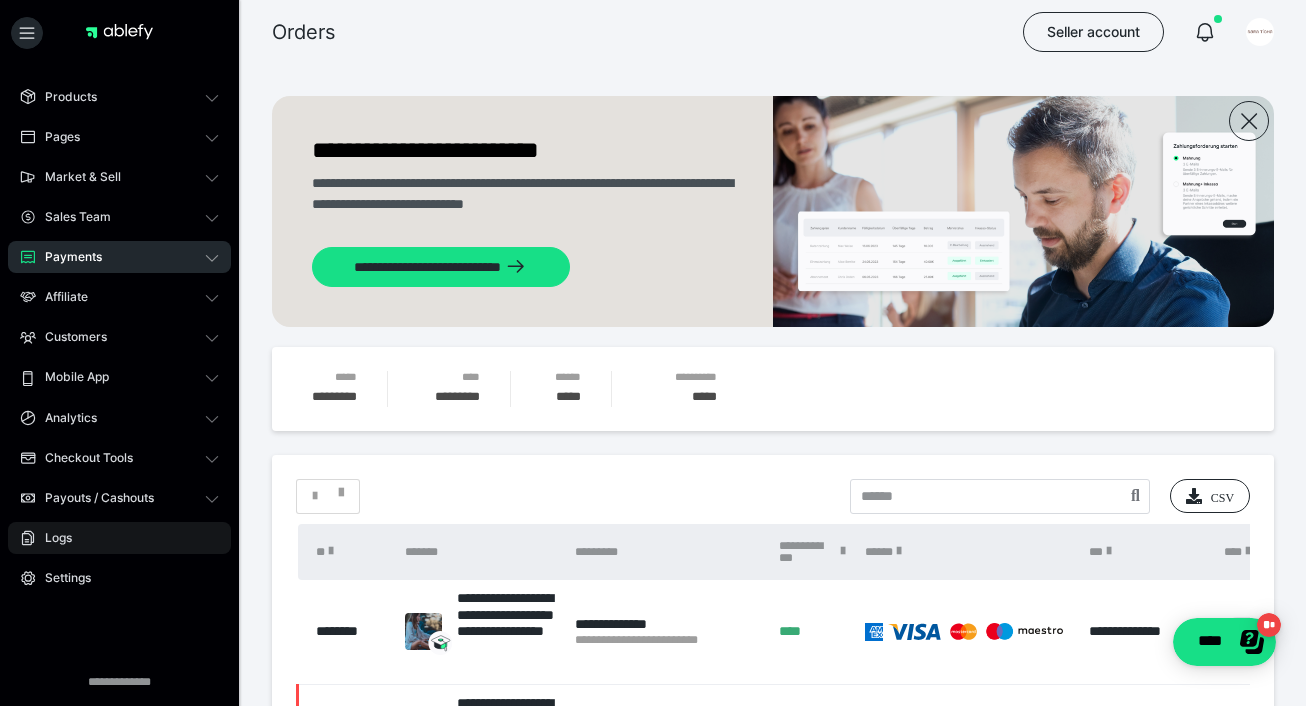 click on "Logs" at bounding box center (119, 538) 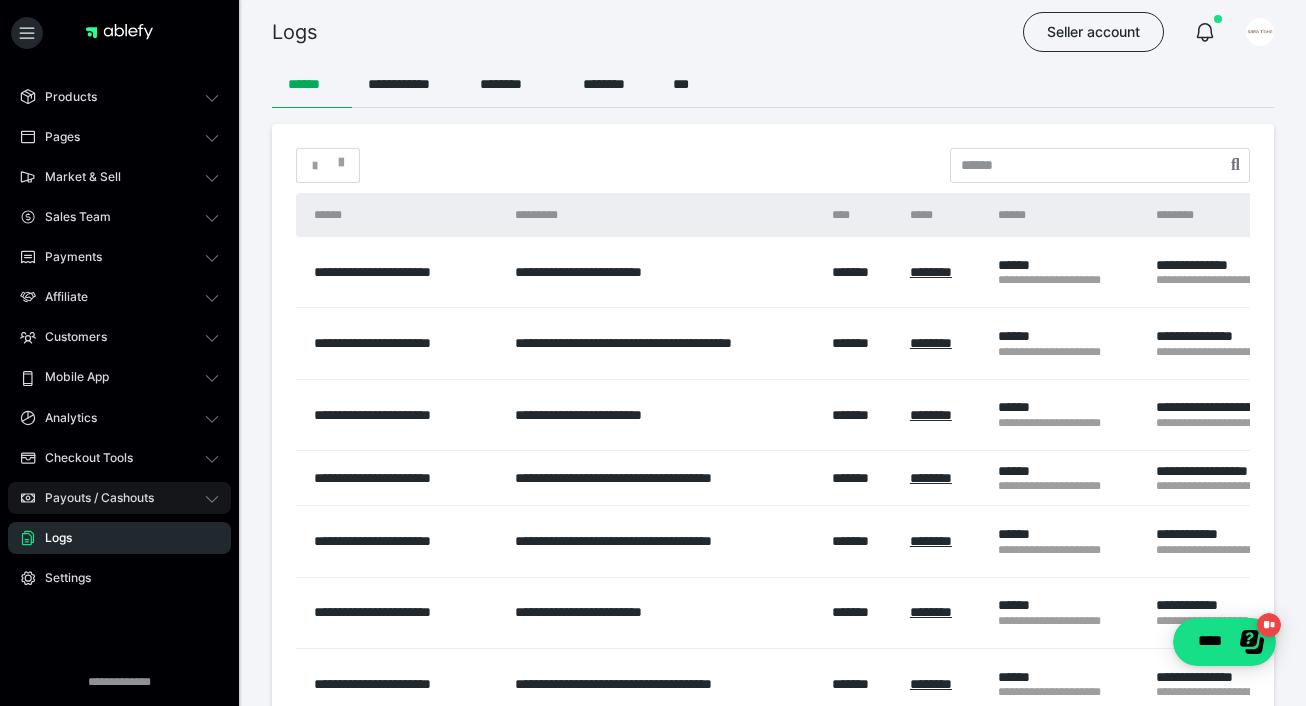 click on "Payouts / Cashouts" at bounding box center [92, 498] 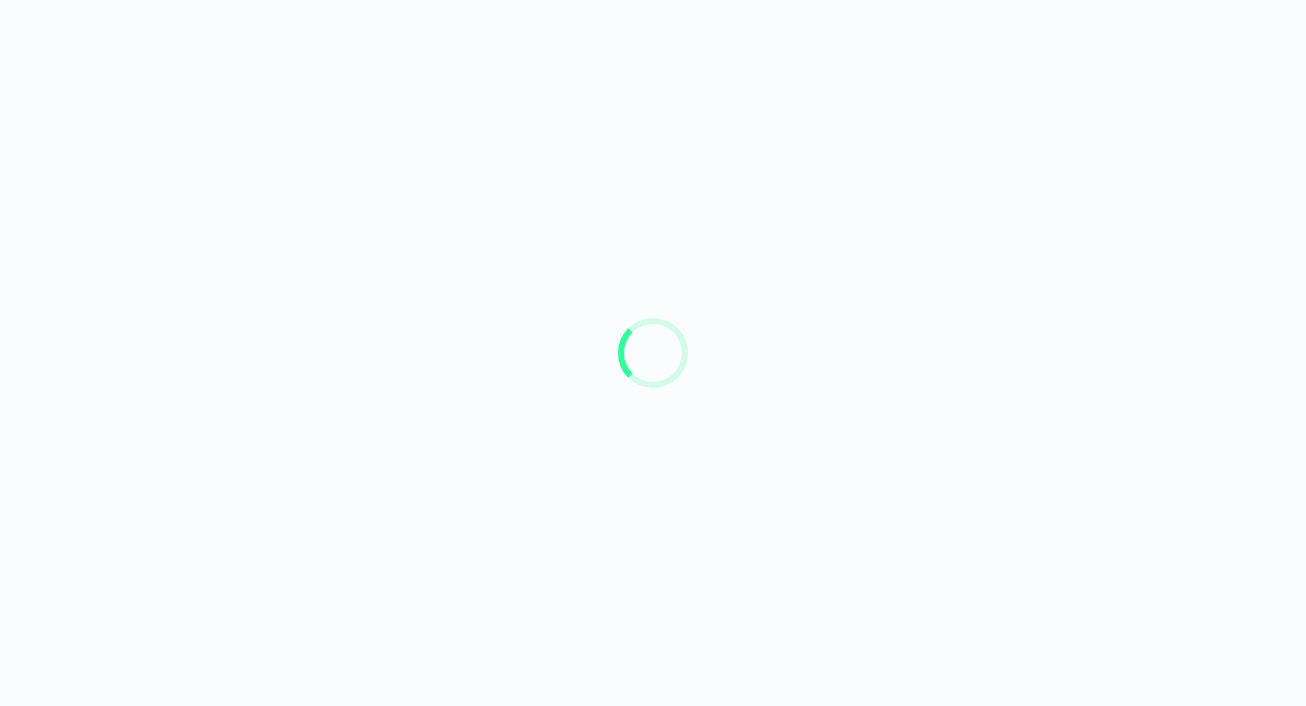 scroll, scrollTop: 0, scrollLeft: 0, axis: both 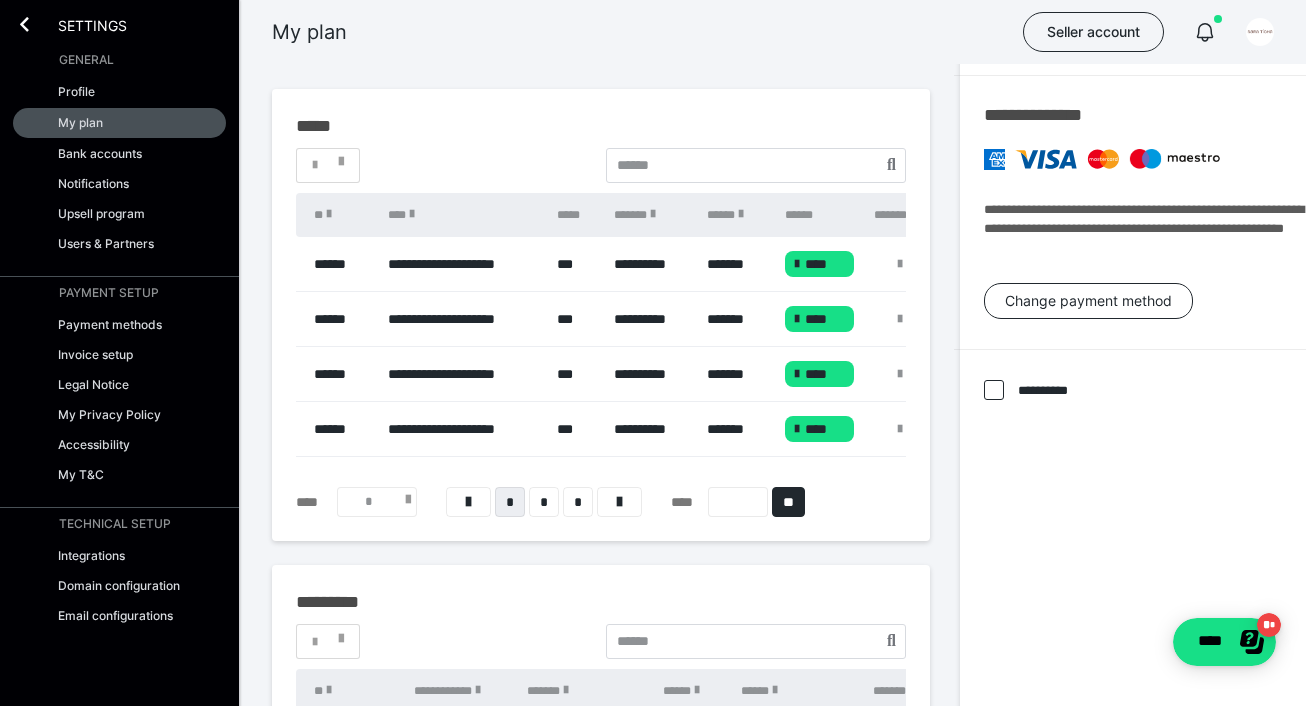click on "*" at bounding box center [377, 502] 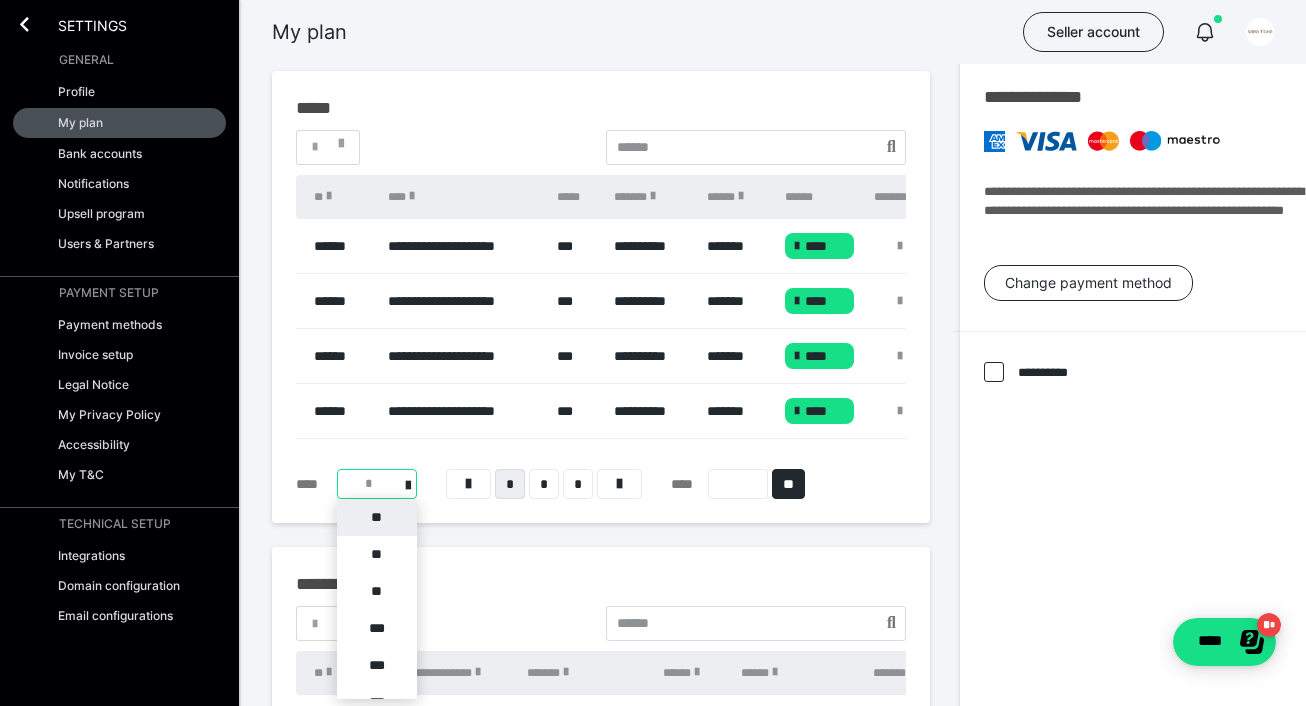 click on "**" at bounding box center (377, 517) 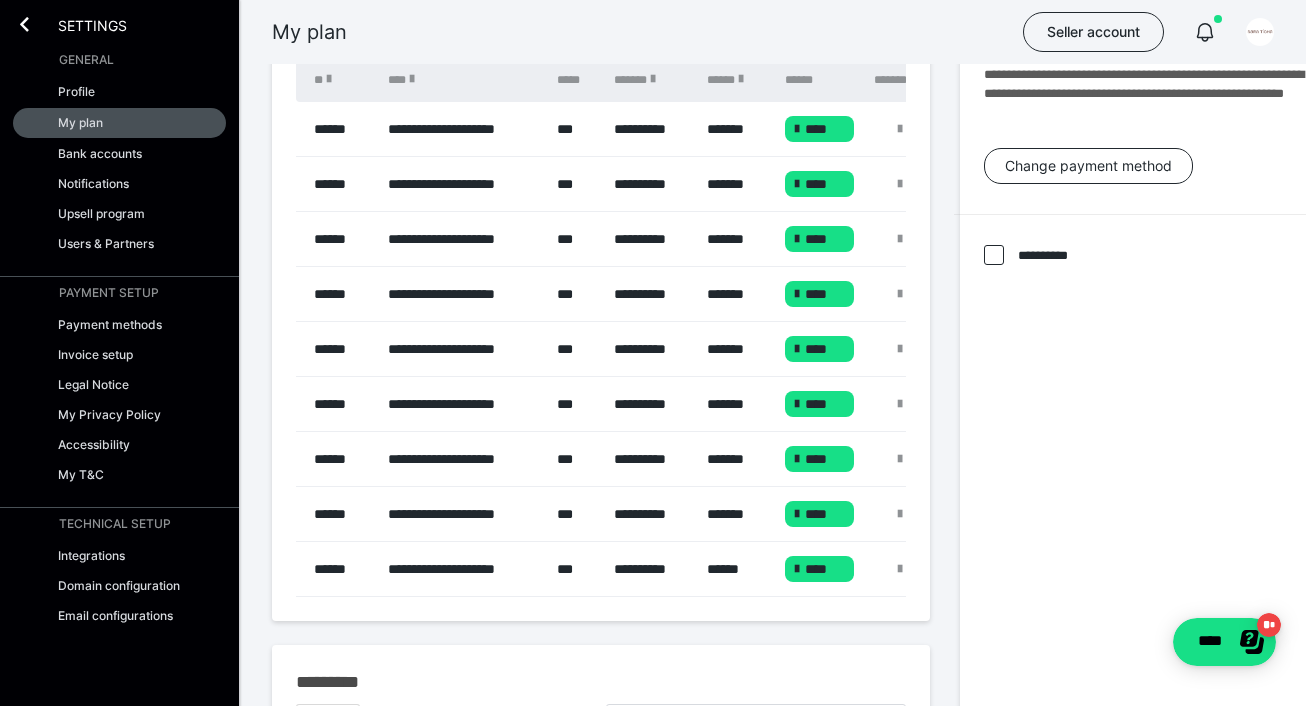 scroll, scrollTop: 451, scrollLeft: 0, axis: vertical 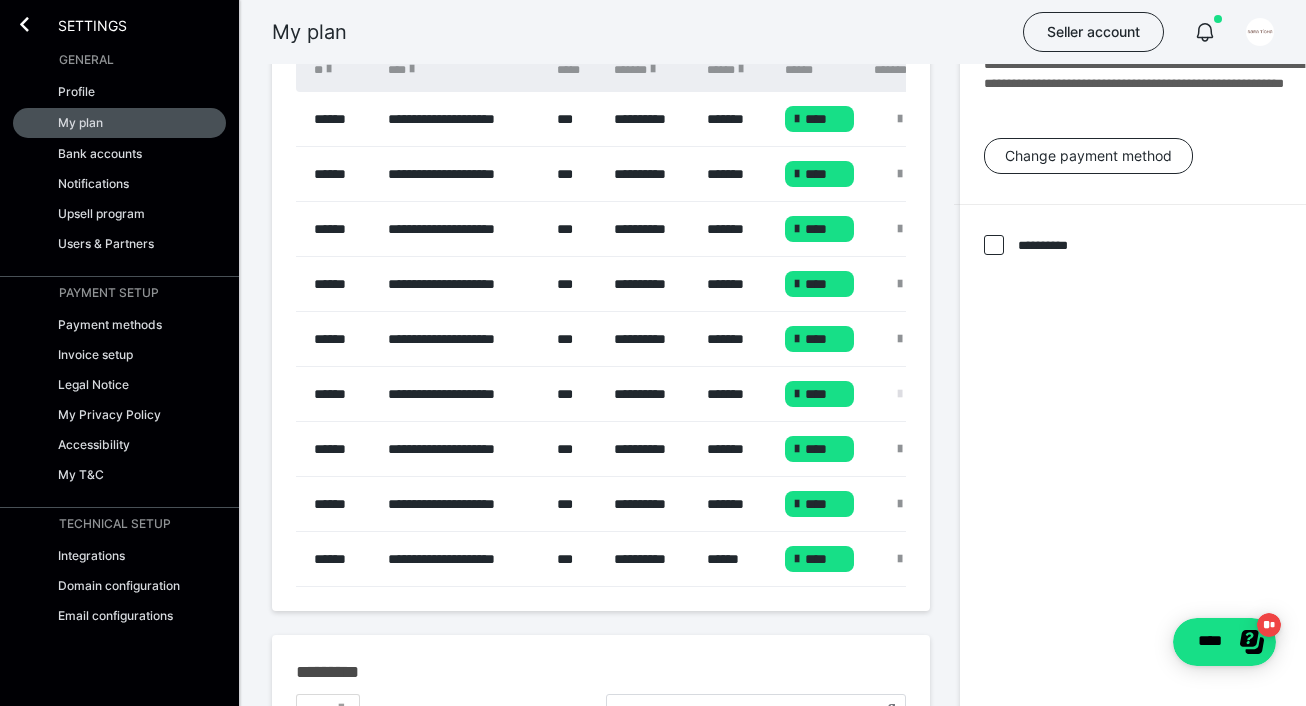 click at bounding box center [900, 394] 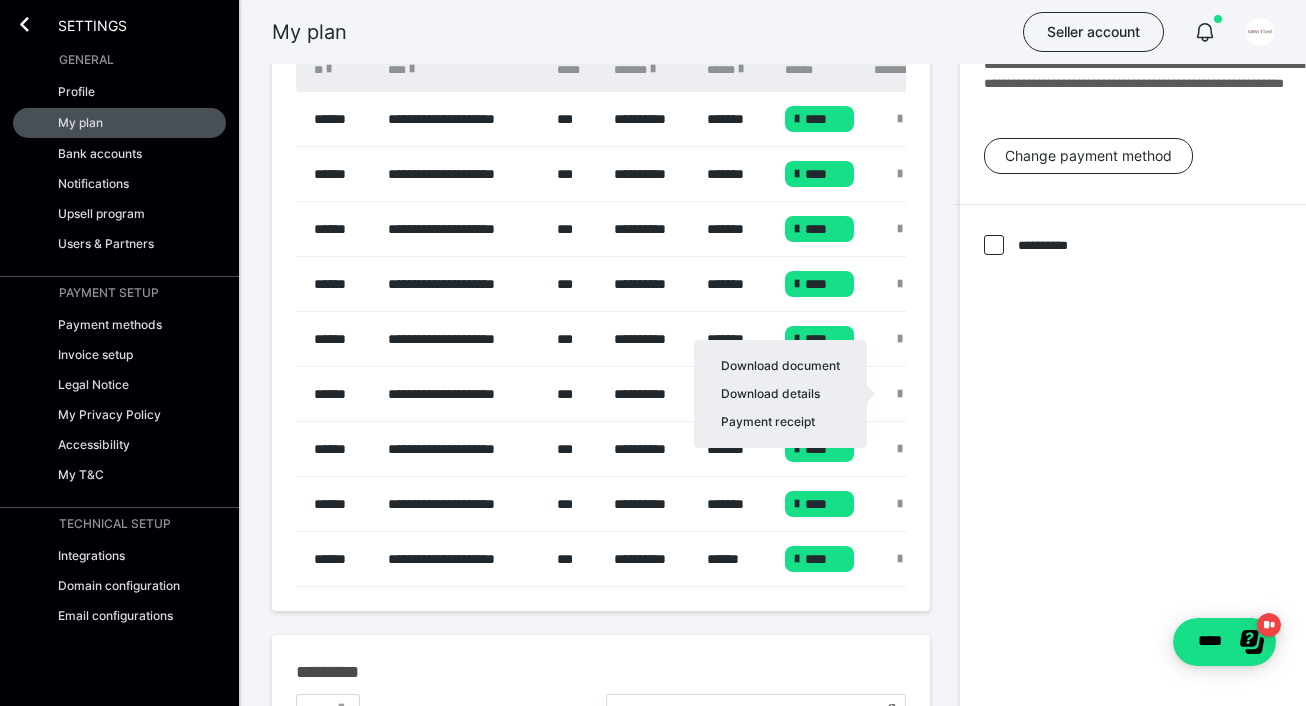 click at bounding box center (653, 353) 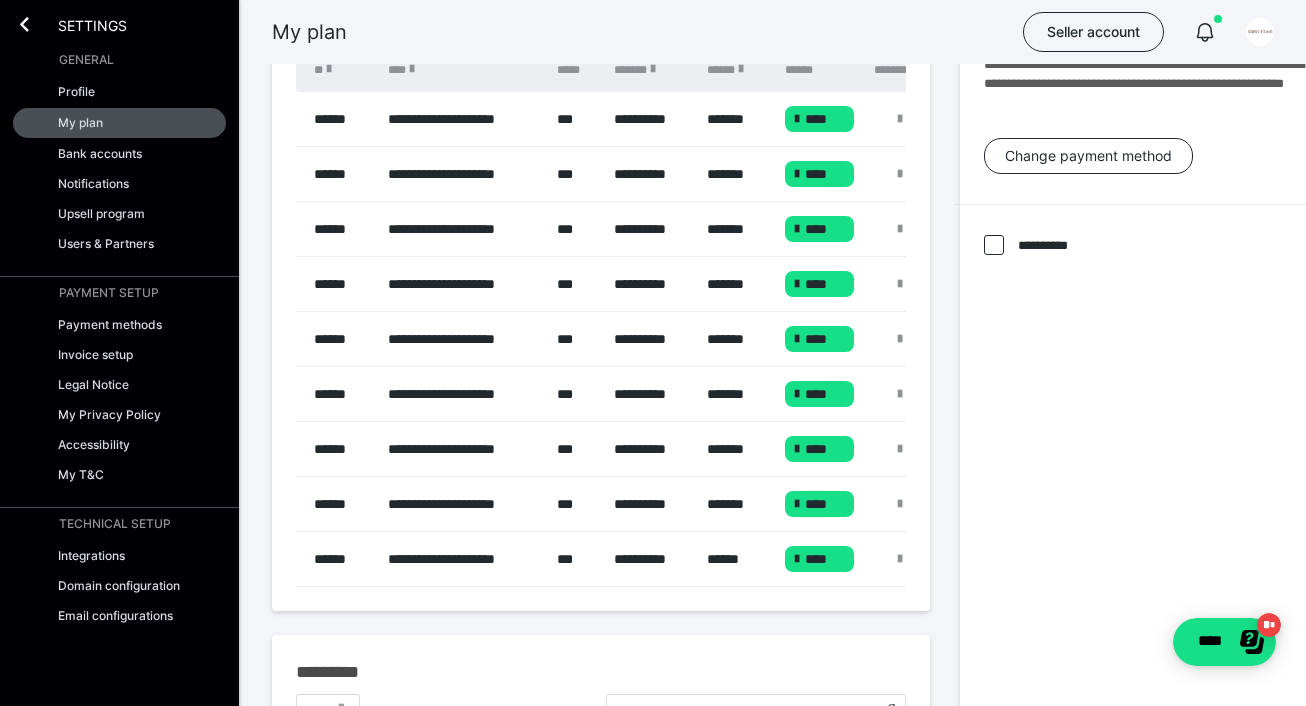 click on "**********" at bounding box center (601, 278) 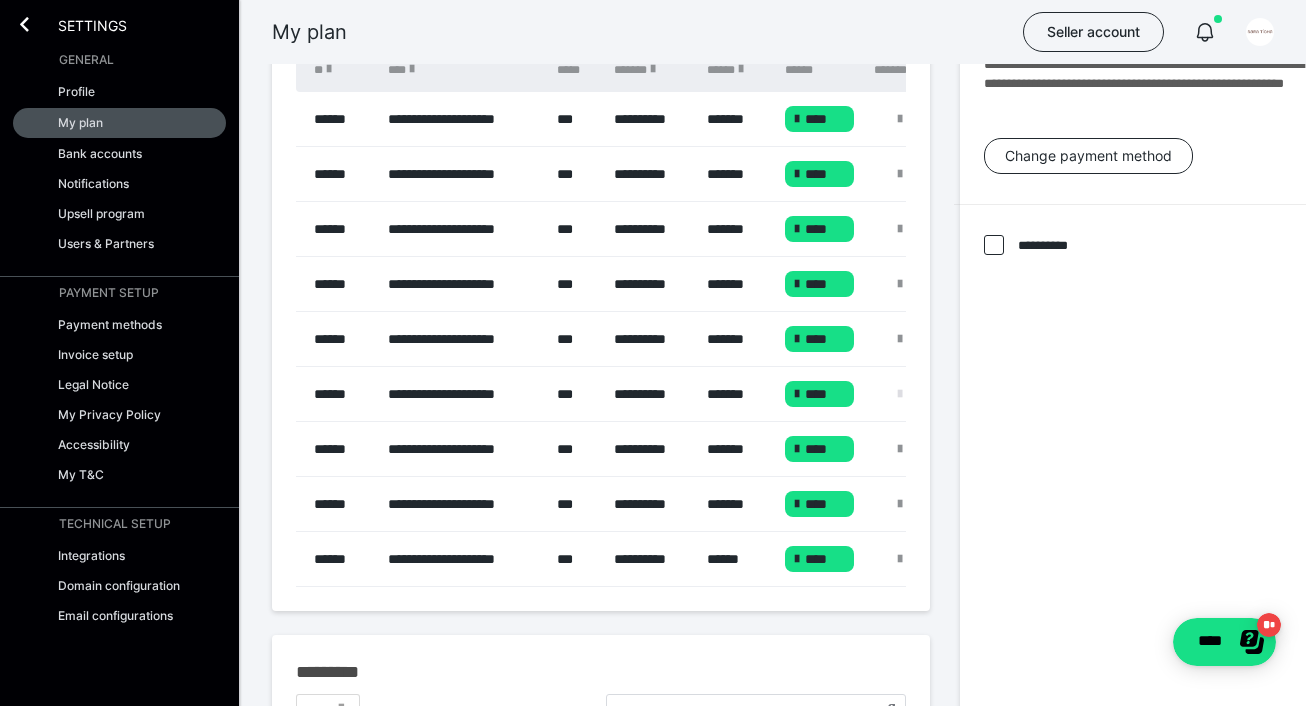click at bounding box center (900, 394) 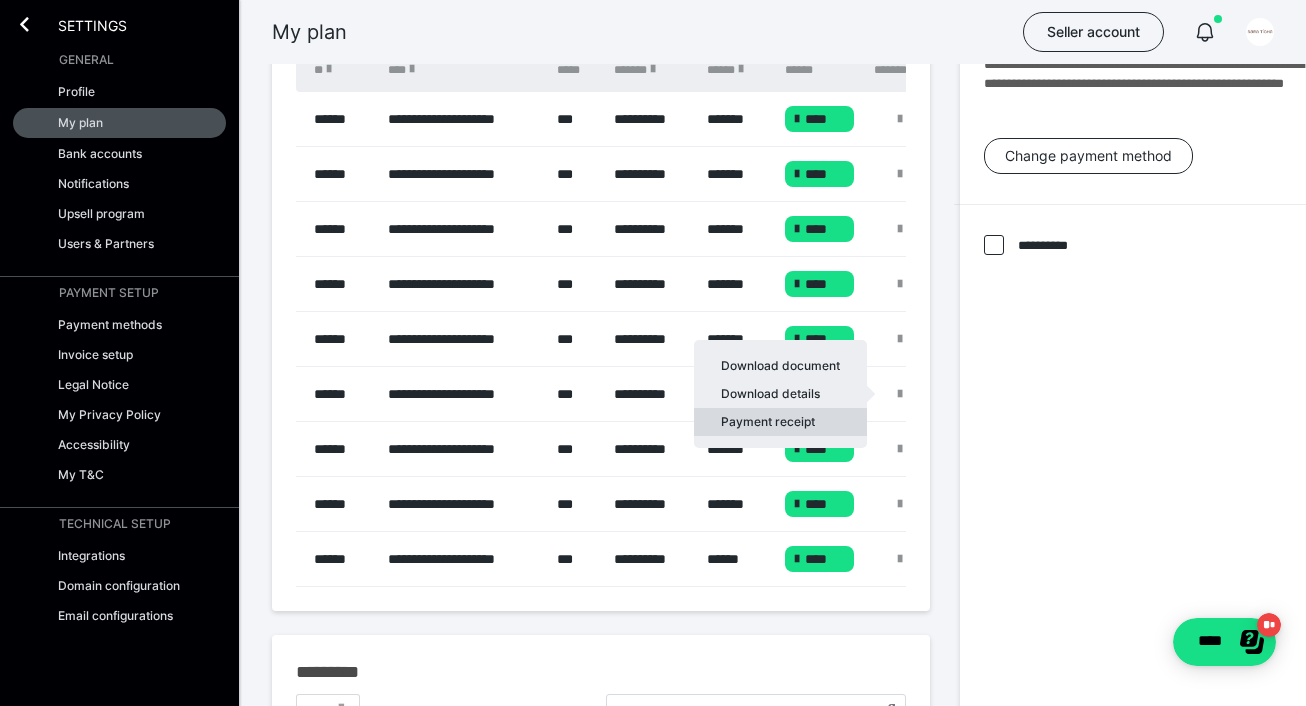 click on "Payment receipt" at bounding box center (780, 422) 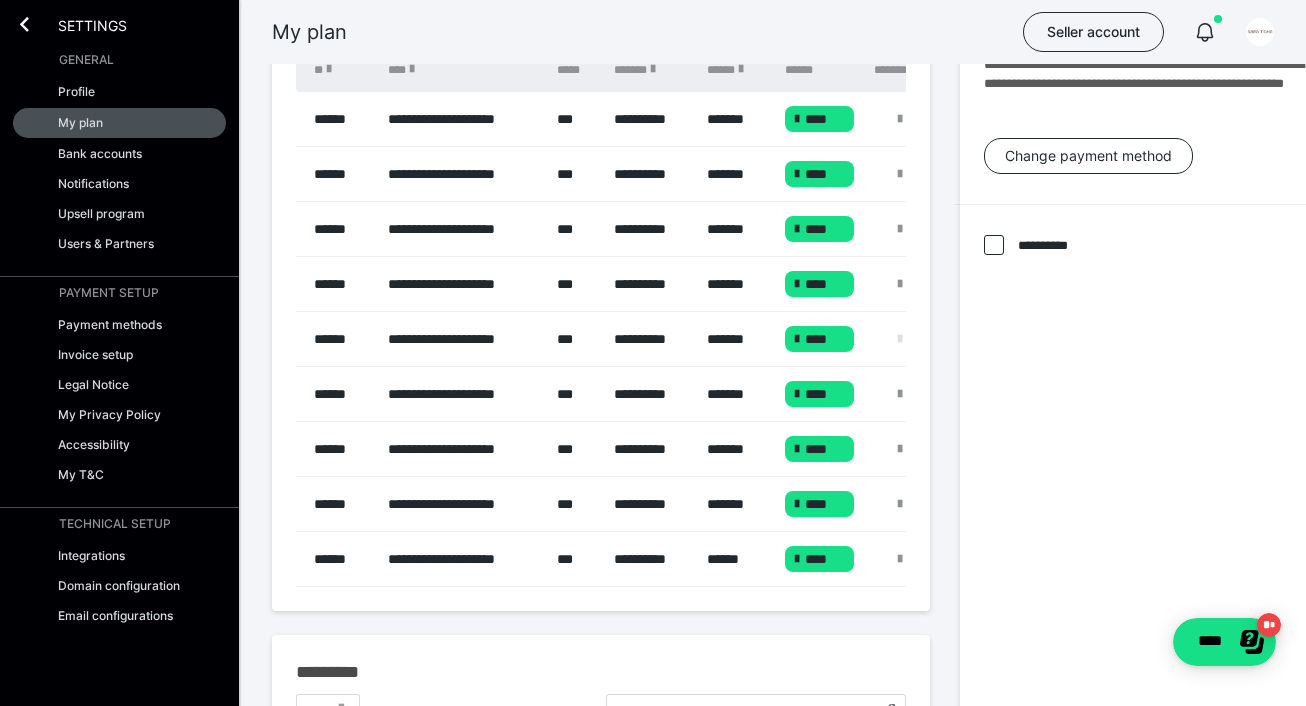 click at bounding box center [900, 339] 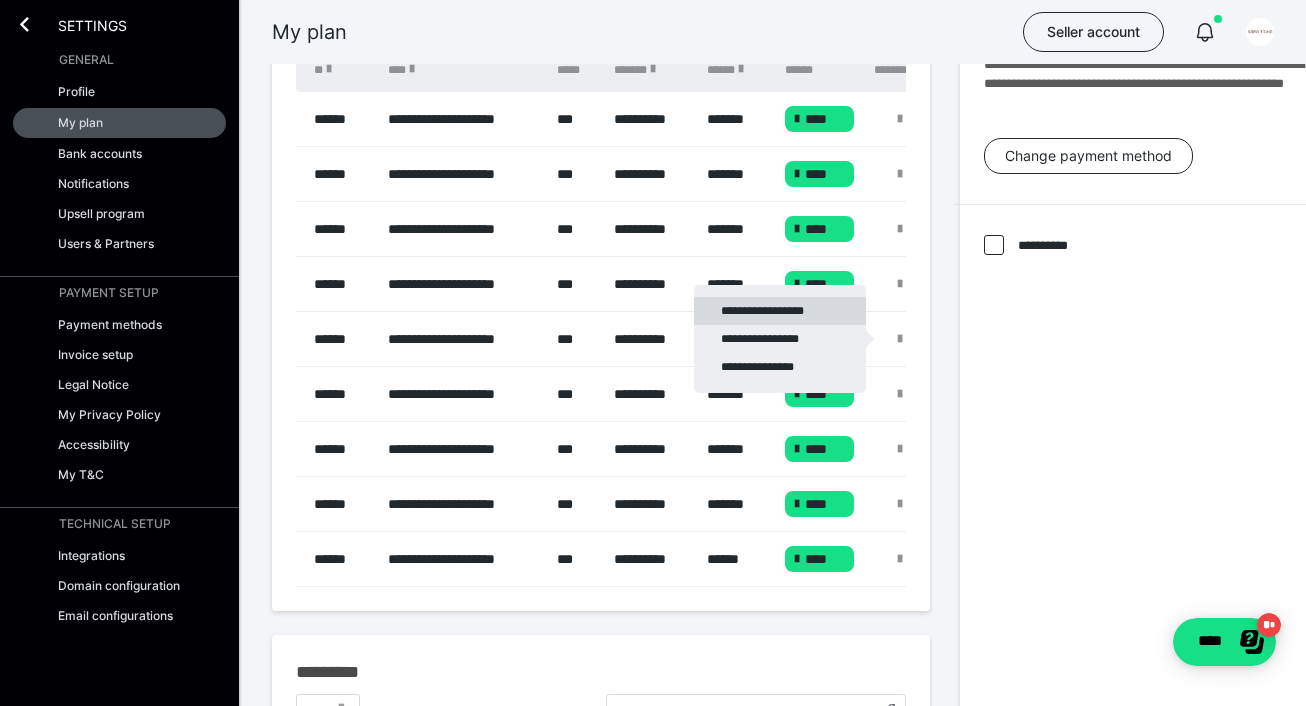 click on "**********" at bounding box center [780, 311] 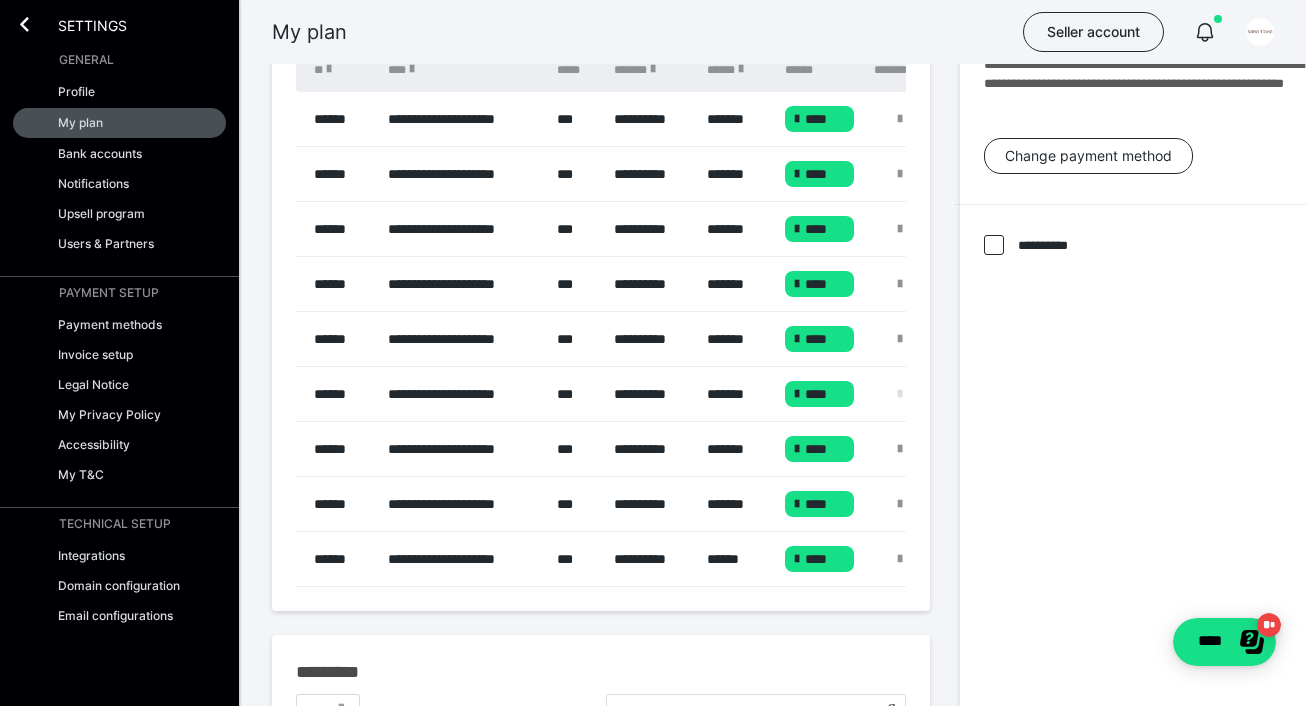 click at bounding box center [900, 394] 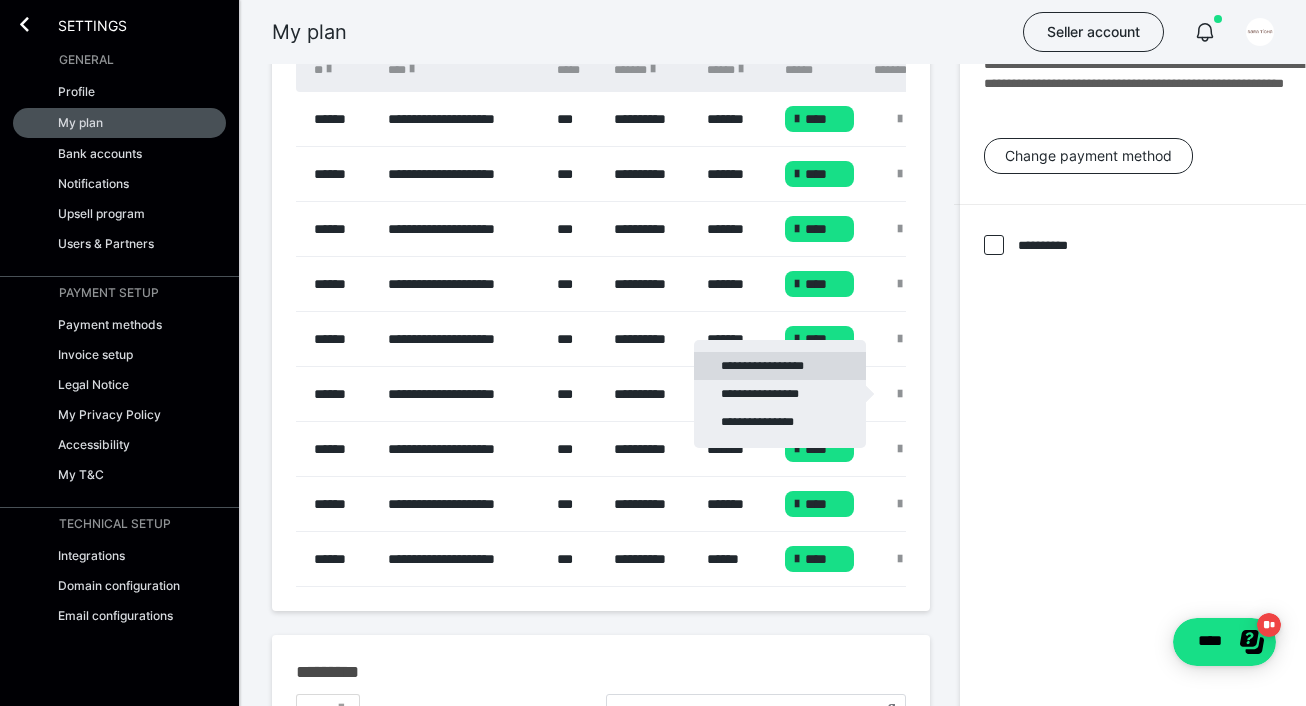 click on "**********" at bounding box center [780, 366] 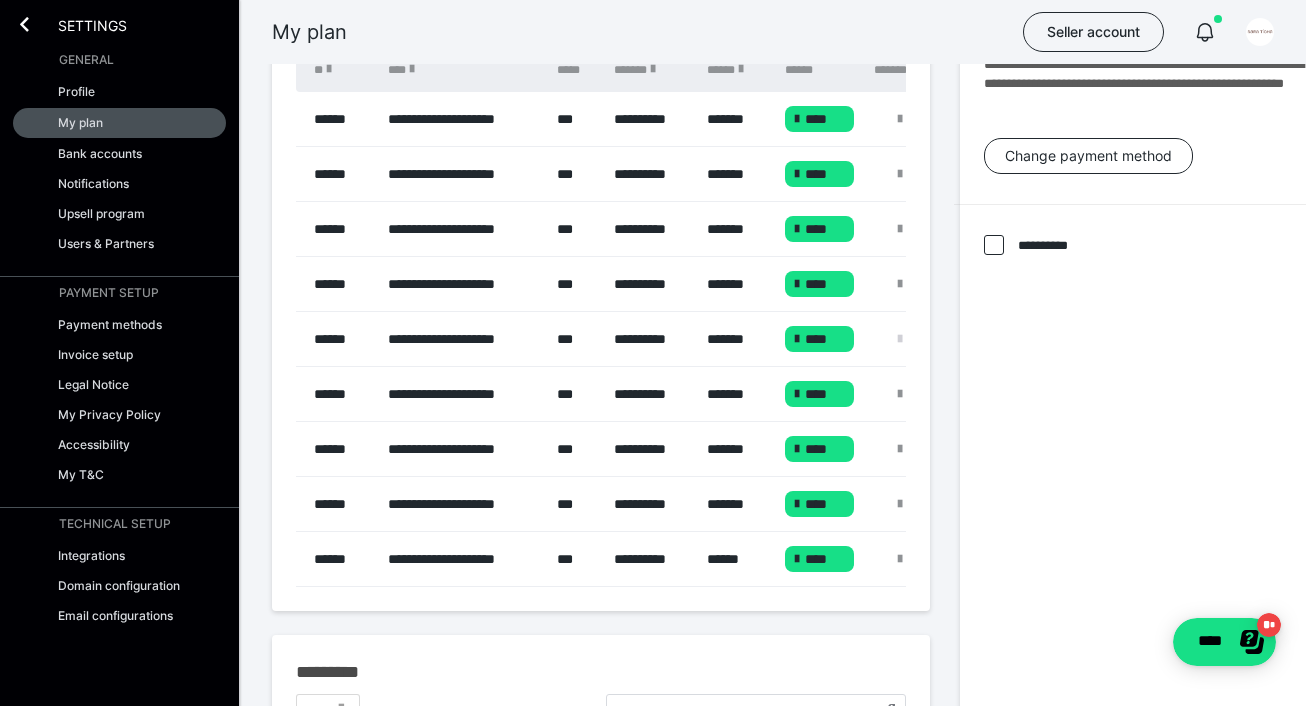 click at bounding box center (900, 339) 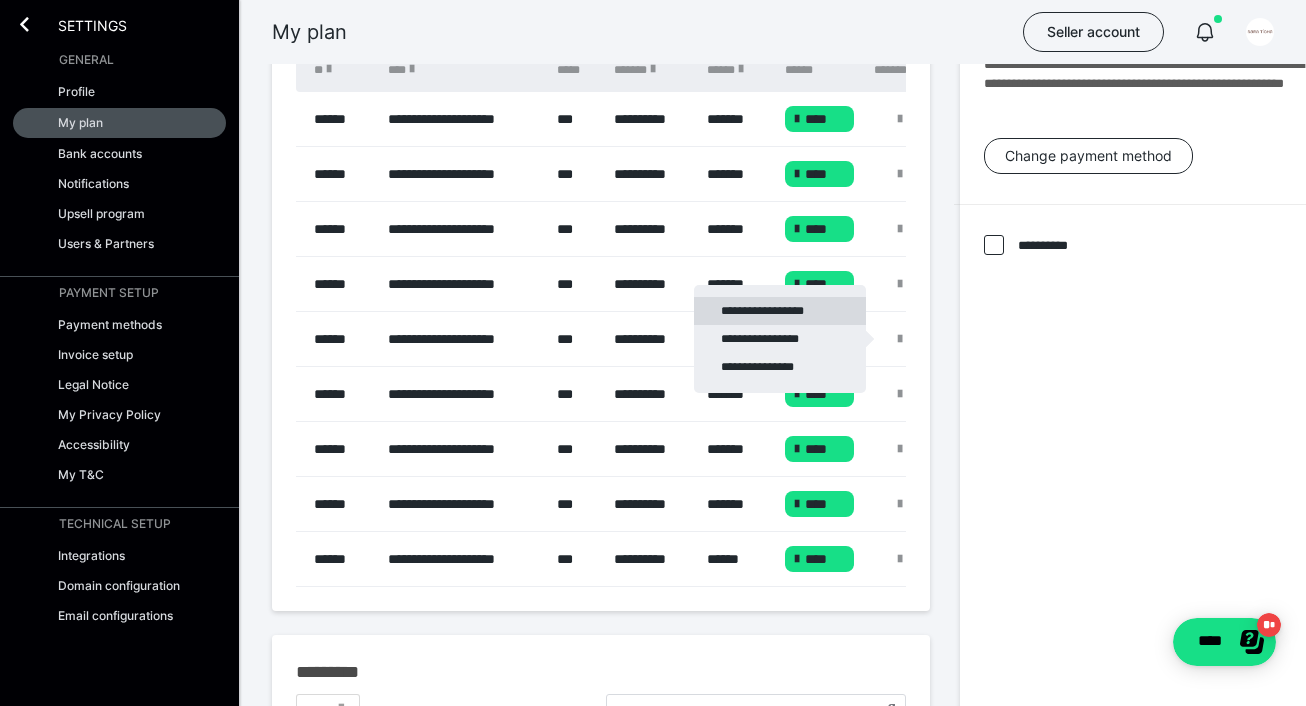 click on "**********" at bounding box center [780, 311] 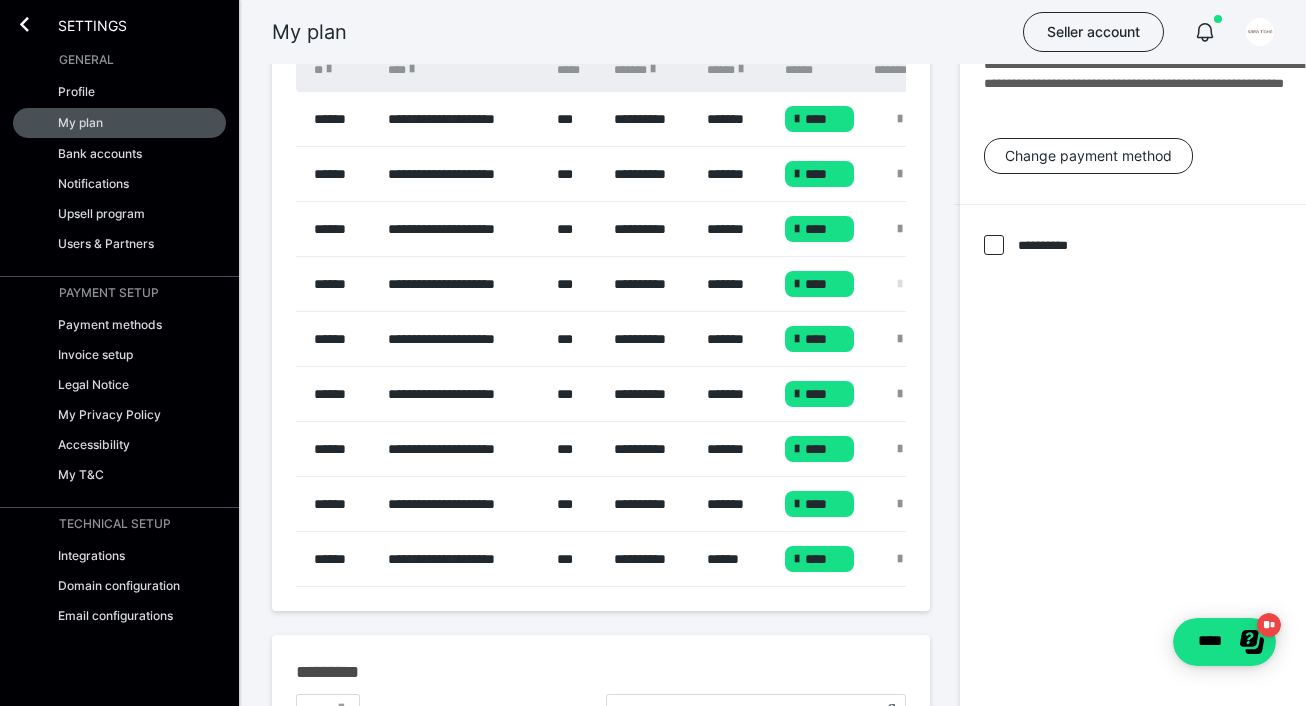 click at bounding box center [900, 284] 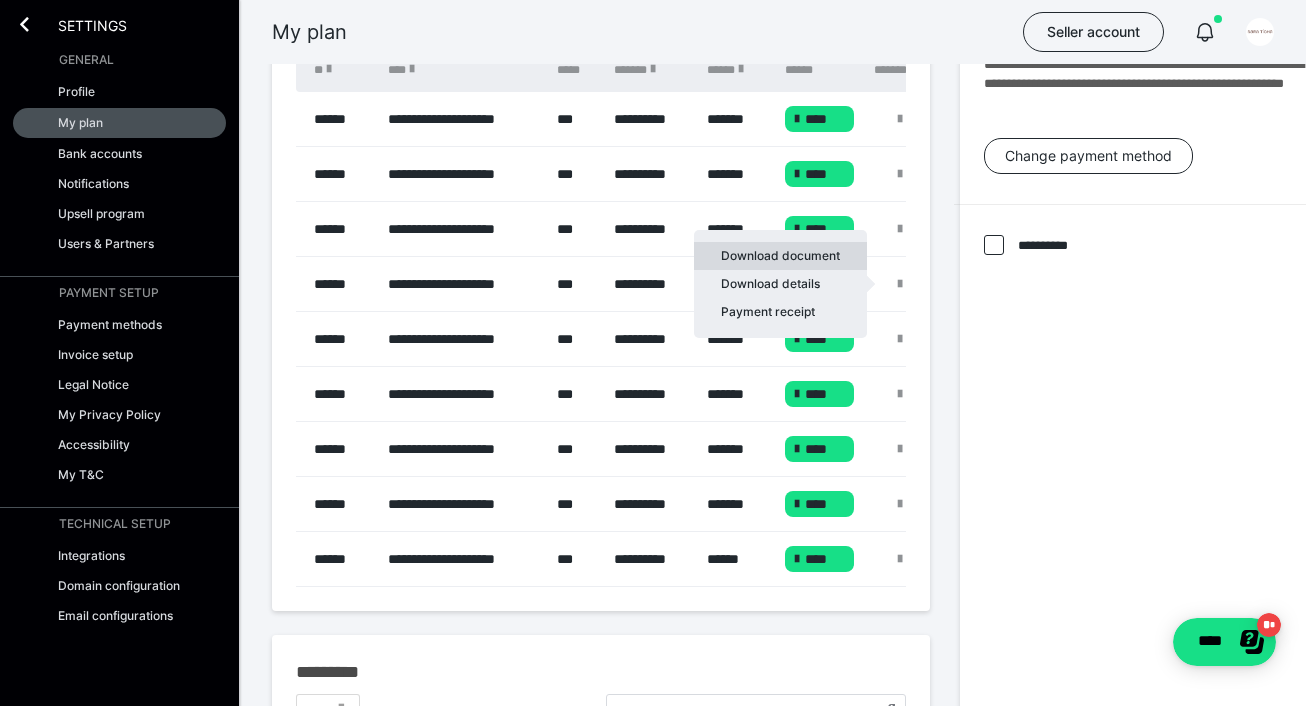 click on "Download document" at bounding box center [780, 256] 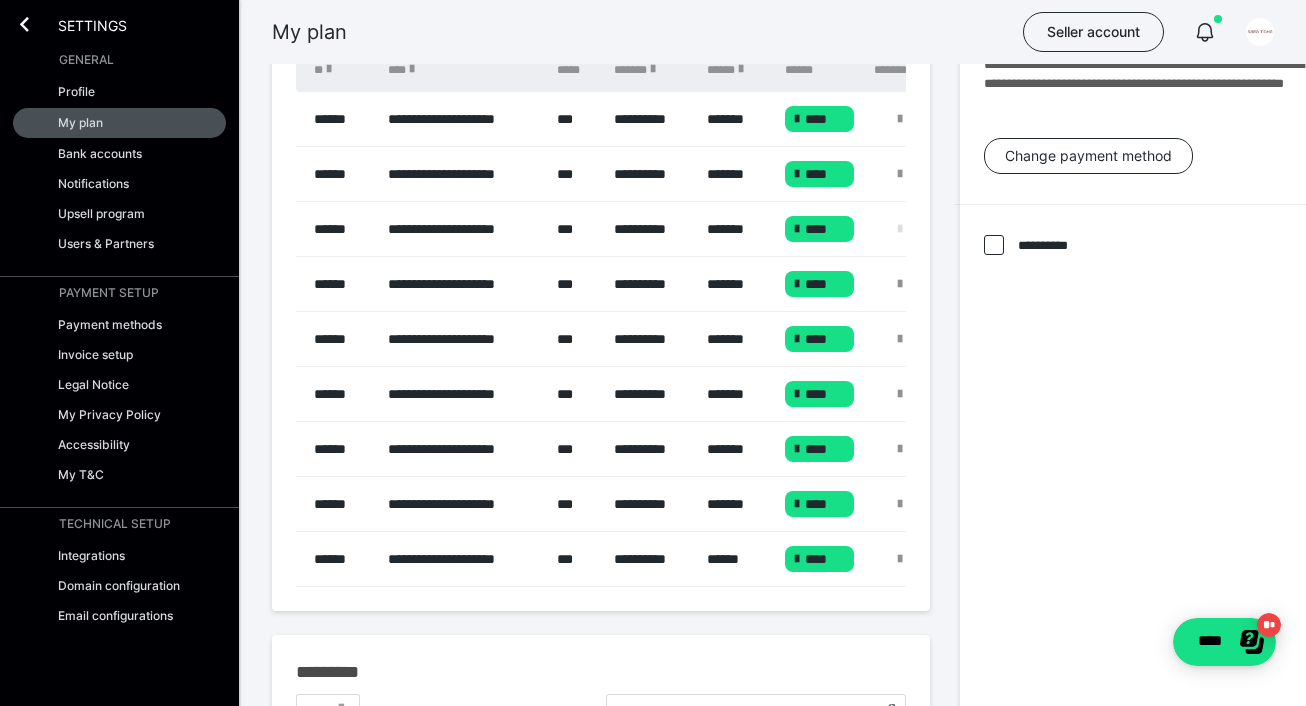 click at bounding box center (900, 229) 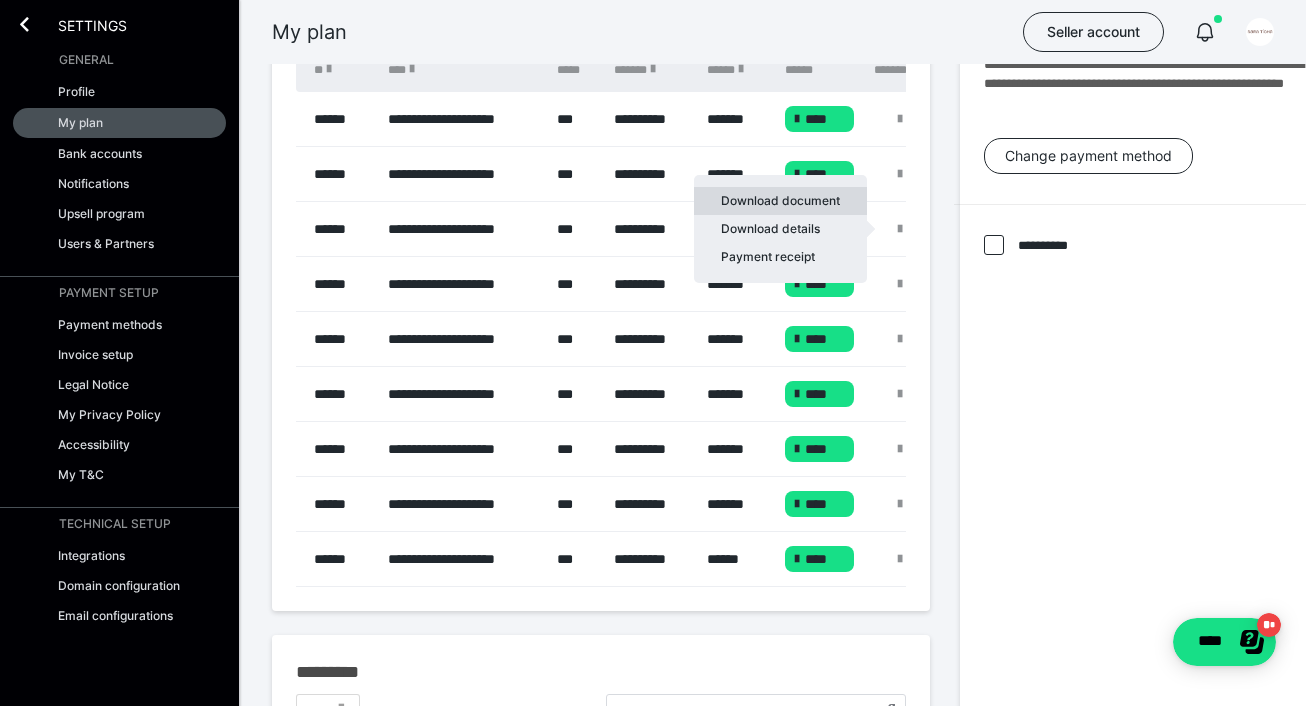 click on "Download document" at bounding box center [780, 201] 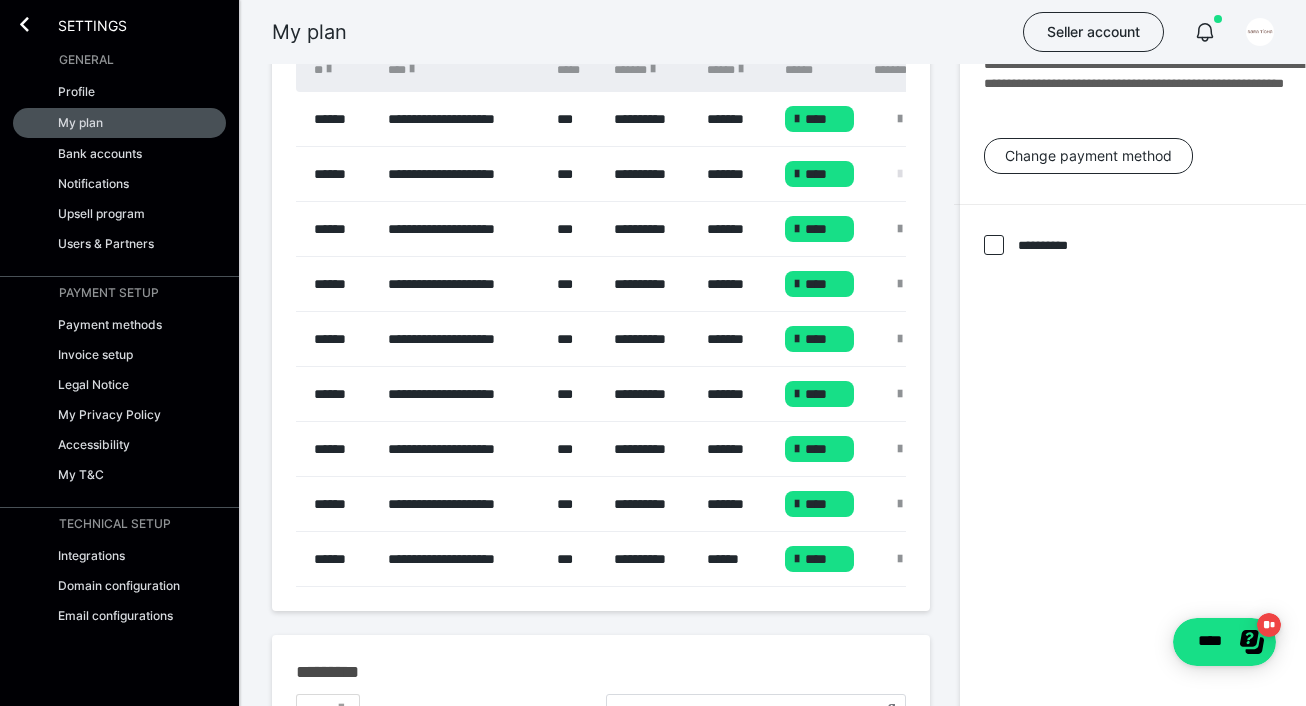 click at bounding box center (900, 174) 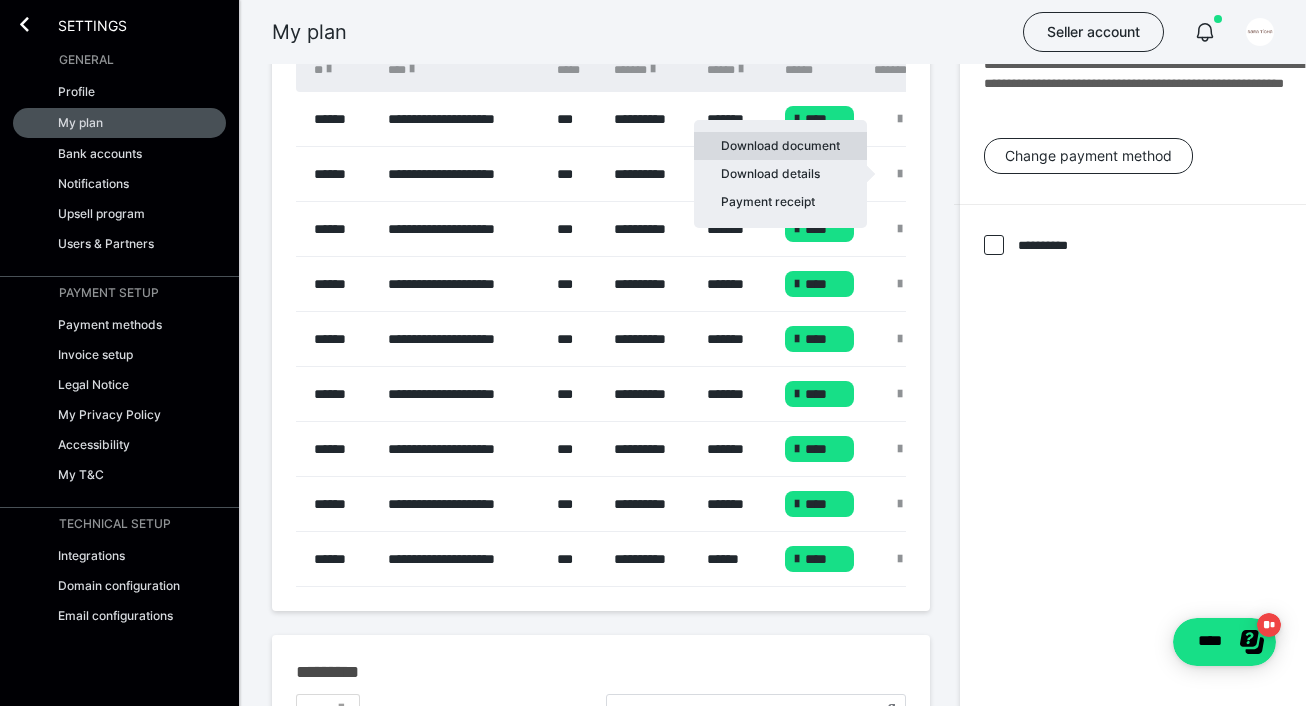 click on "Download document" at bounding box center [780, 146] 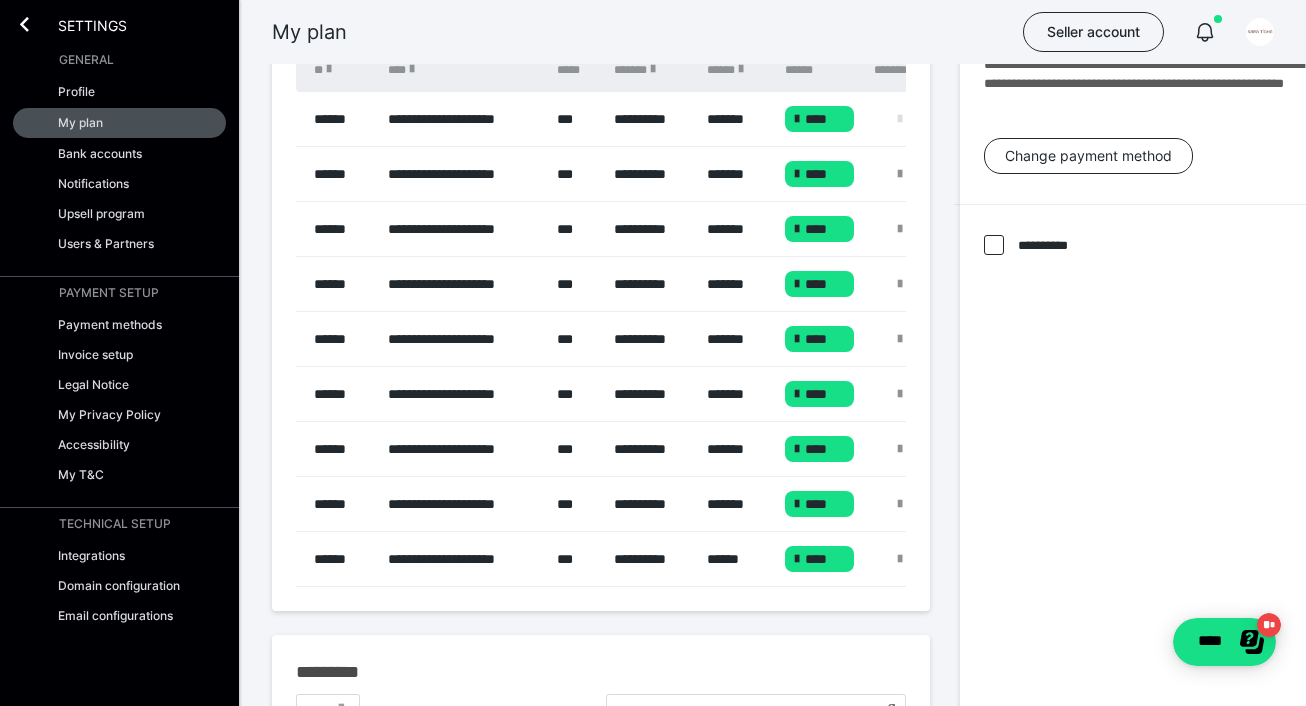 click at bounding box center [900, 119] 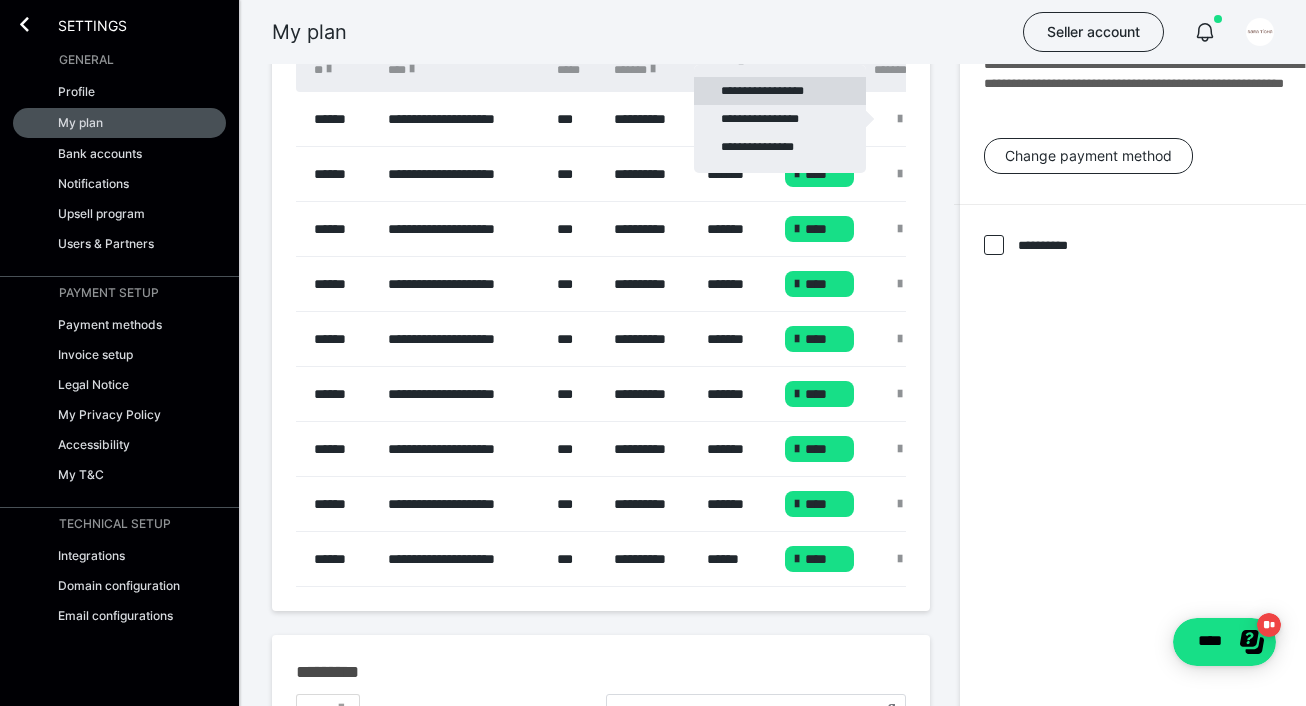 click on "**********" at bounding box center (780, 91) 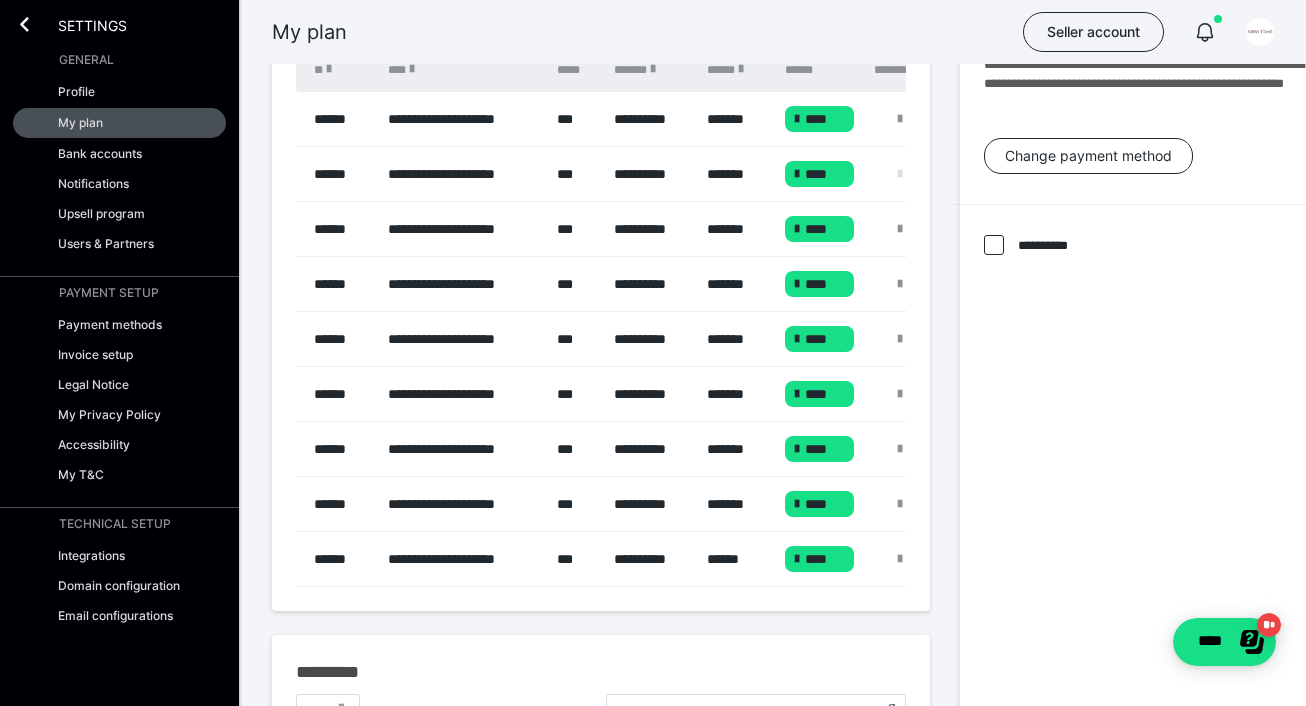 click at bounding box center (900, 174) 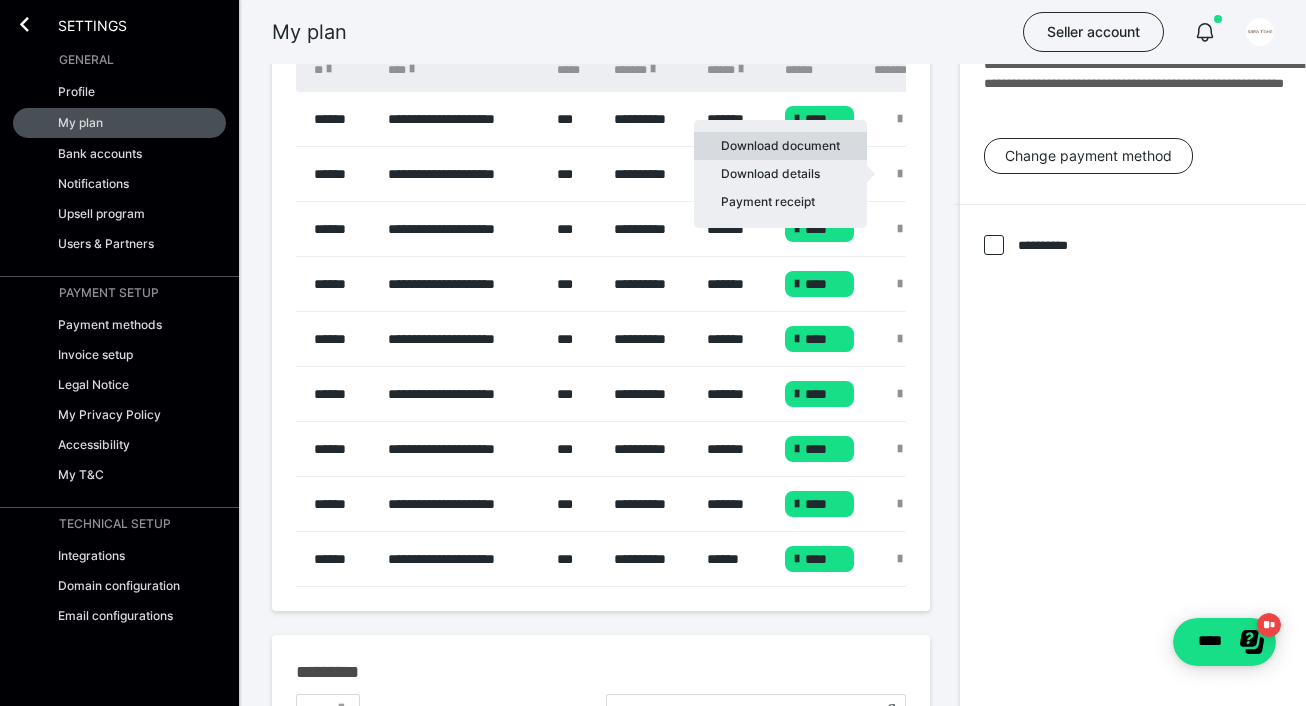 click on "Download document" at bounding box center [780, 146] 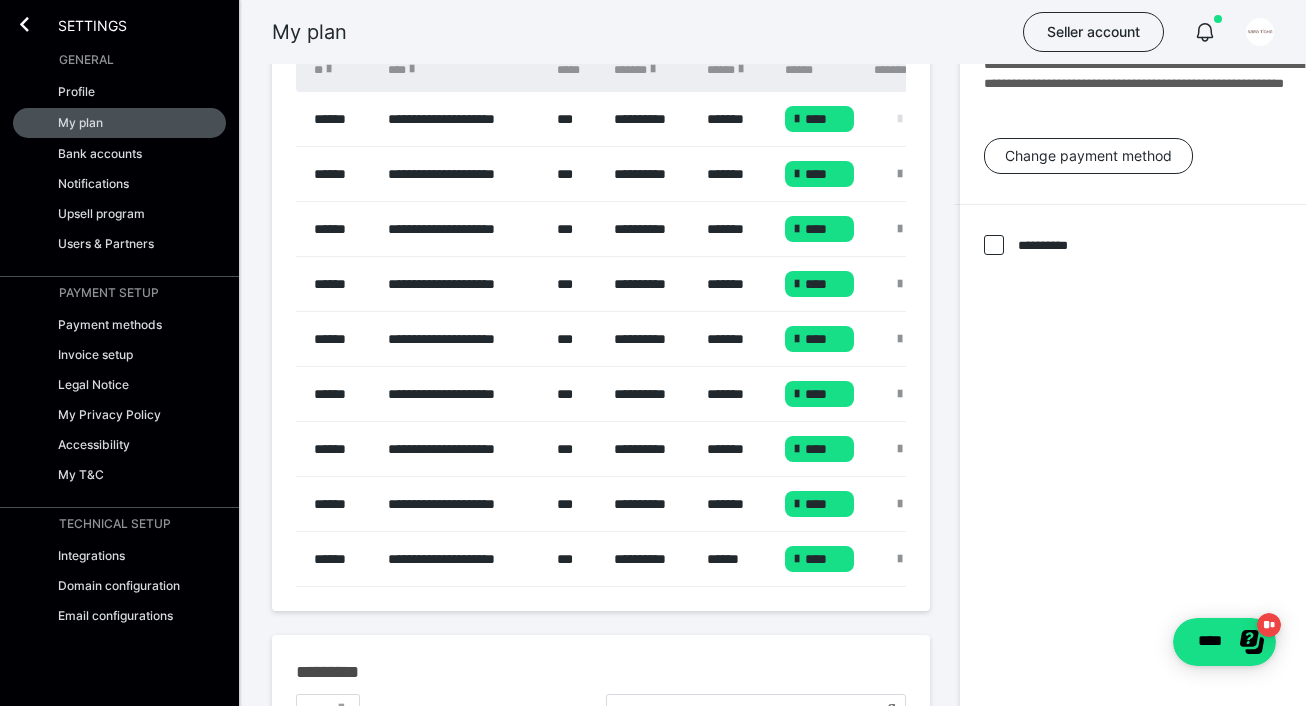 click at bounding box center (900, 119) 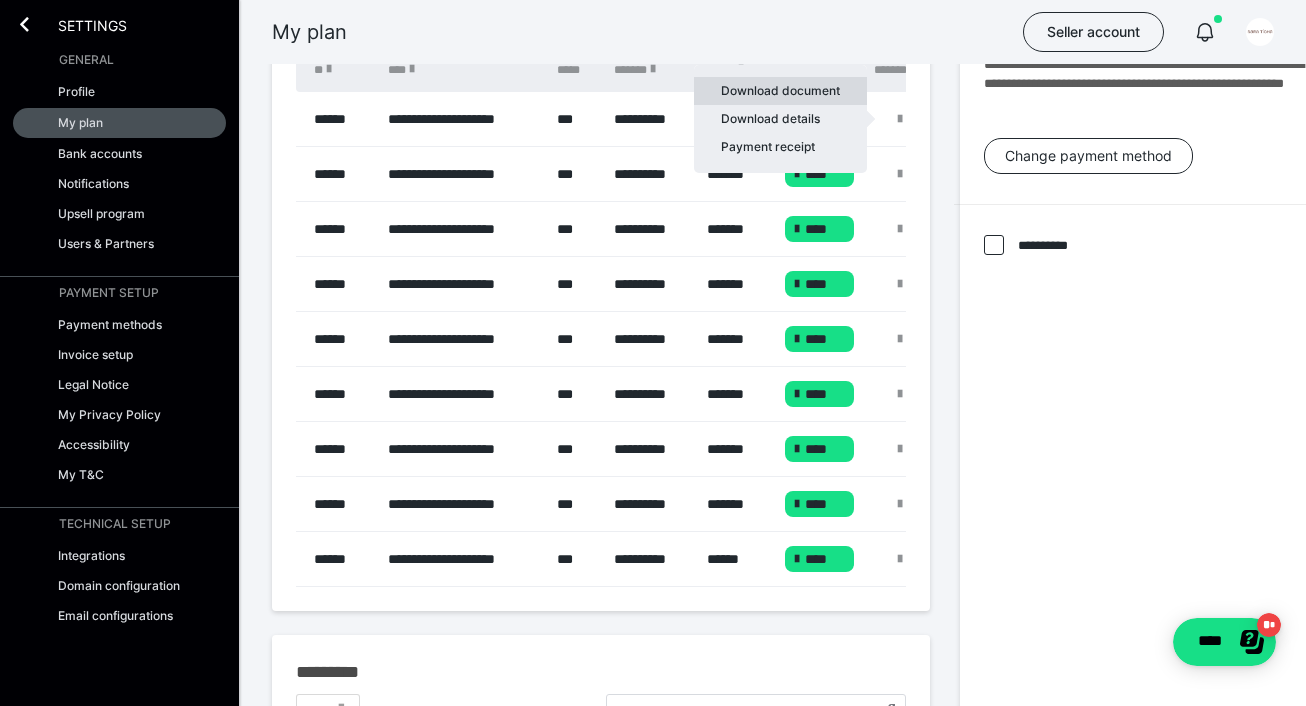 click on "Download document" at bounding box center [780, 91] 